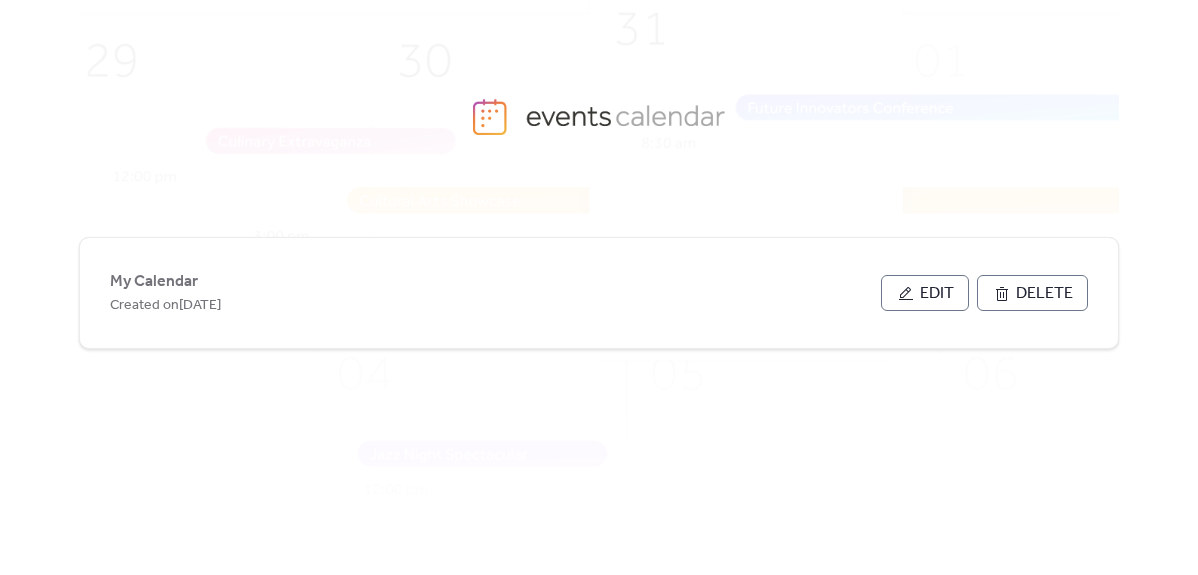 scroll, scrollTop: 0, scrollLeft: 0, axis: both 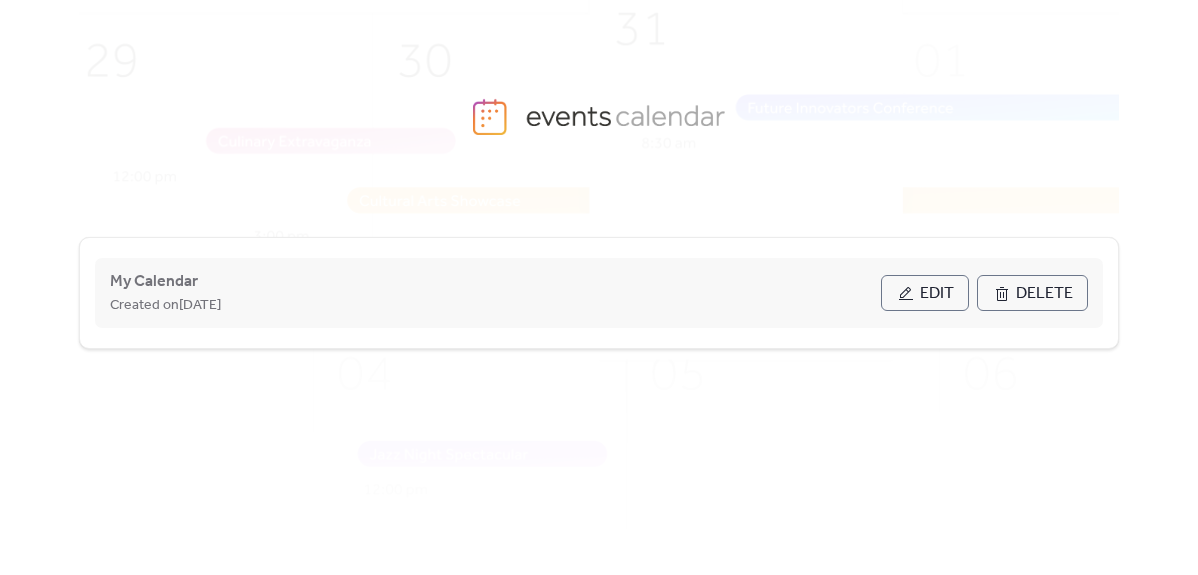 click on "Edit" at bounding box center [937, 294] 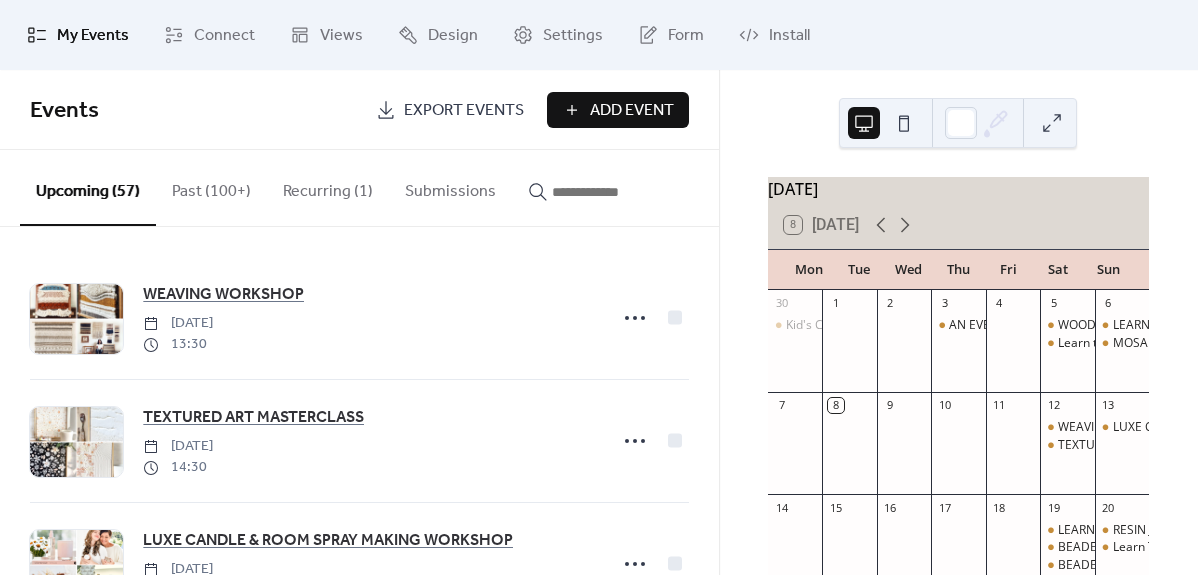 click on "Past  (100+)" at bounding box center (211, 187) 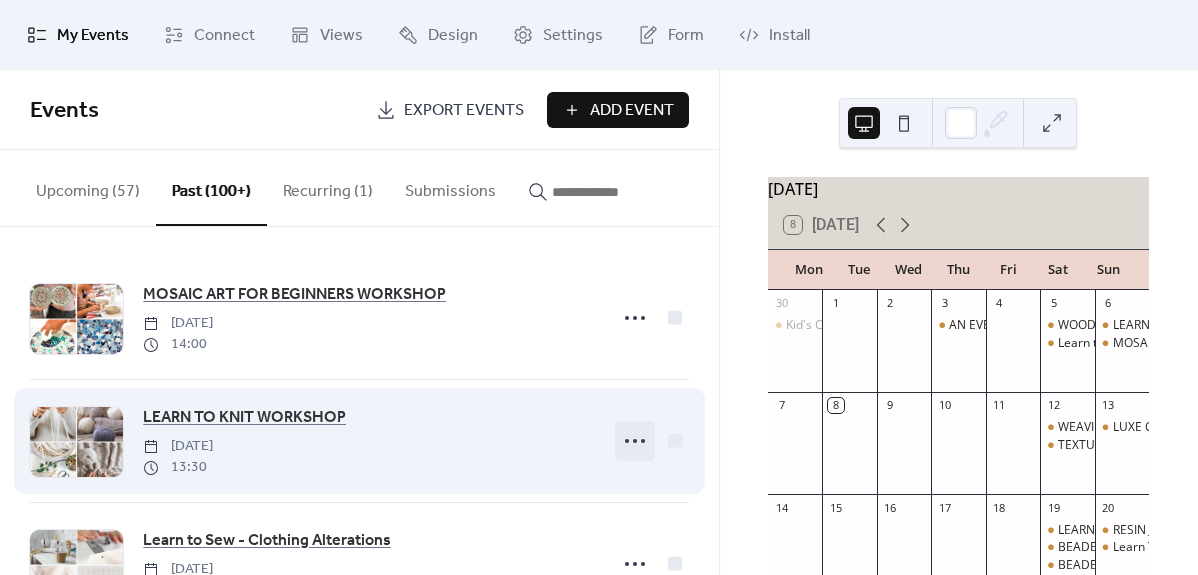 click 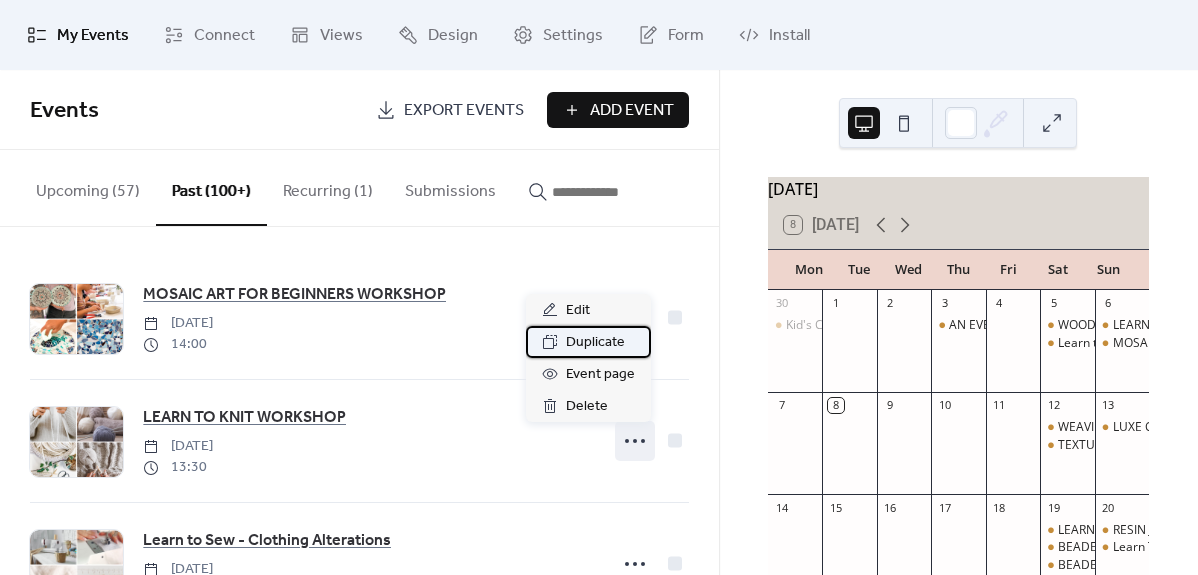 click on "Duplicate" at bounding box center [595, 343] 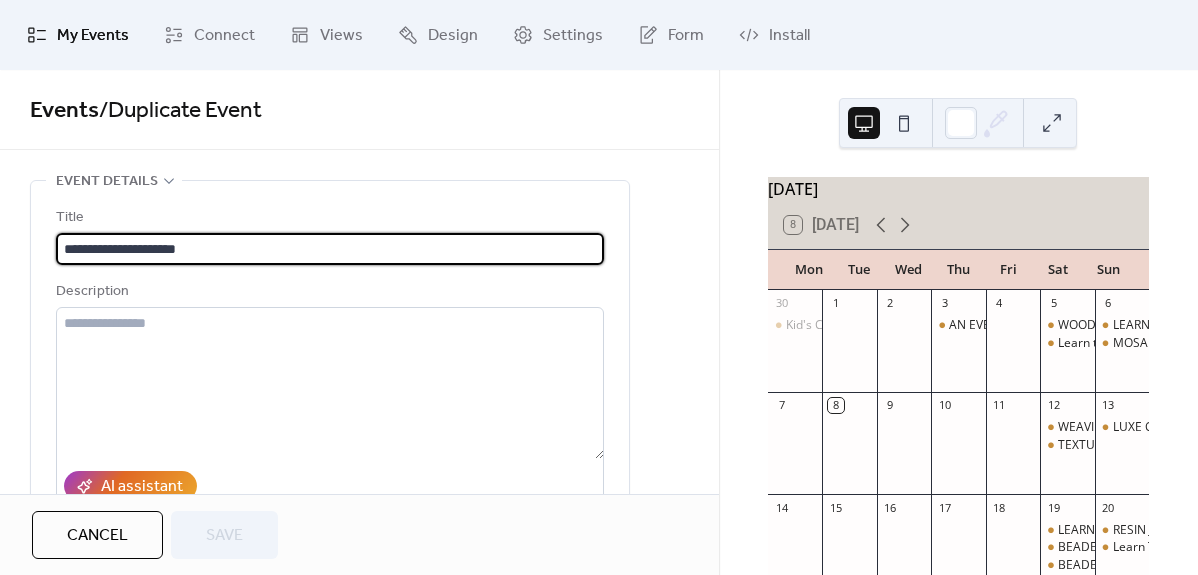 scroll, scrollTop: 1, scrollLeft: 0, axis: vertical 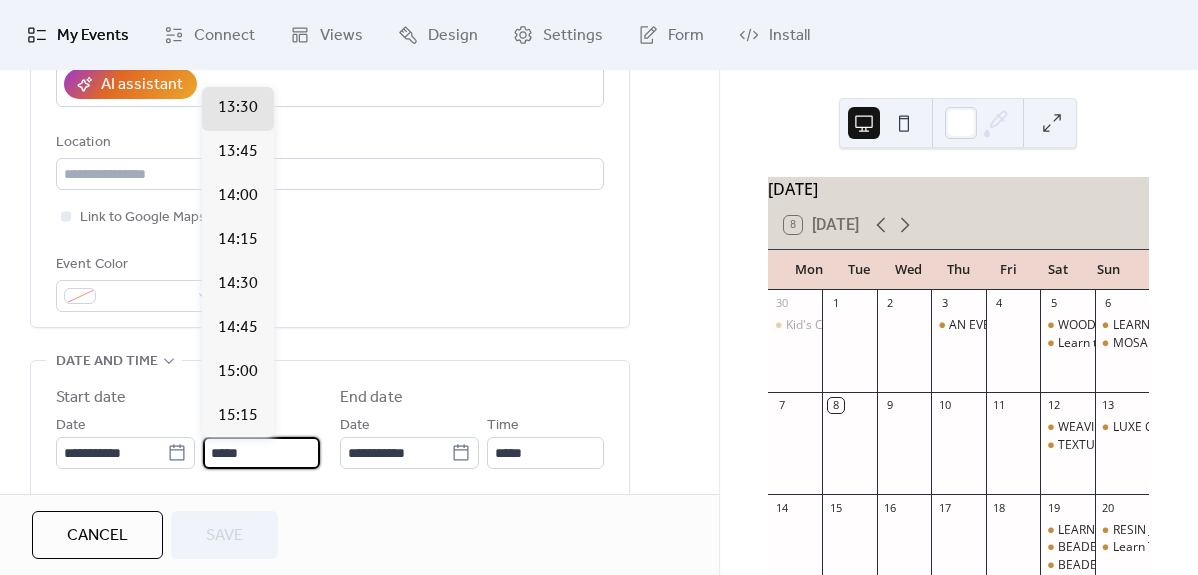 click on "*****" at bounding box center (261, 453) 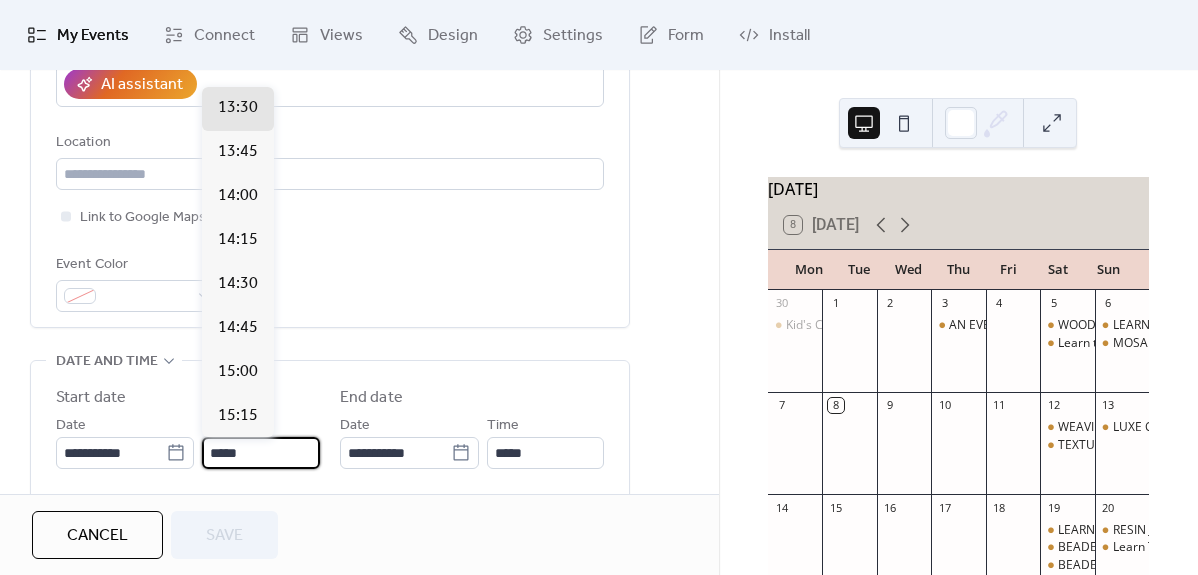 drag, startPoint x: 252, startPoint y: 462, endPoint x: 198, endPoint y: 453, distance: 54.74486 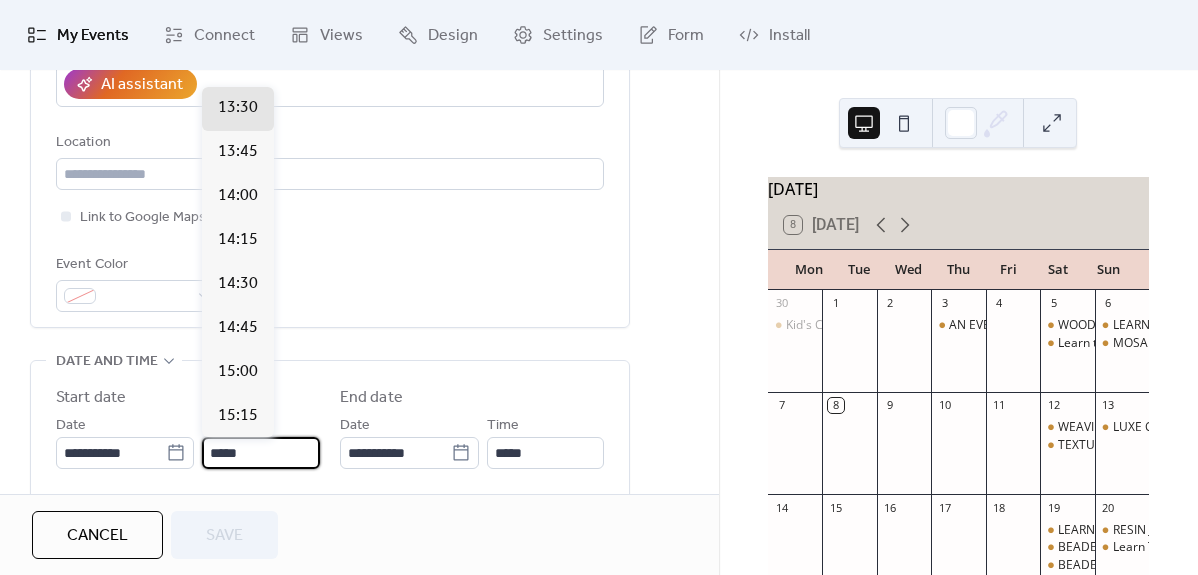 click on "**********" at bounding box center [188, 441] 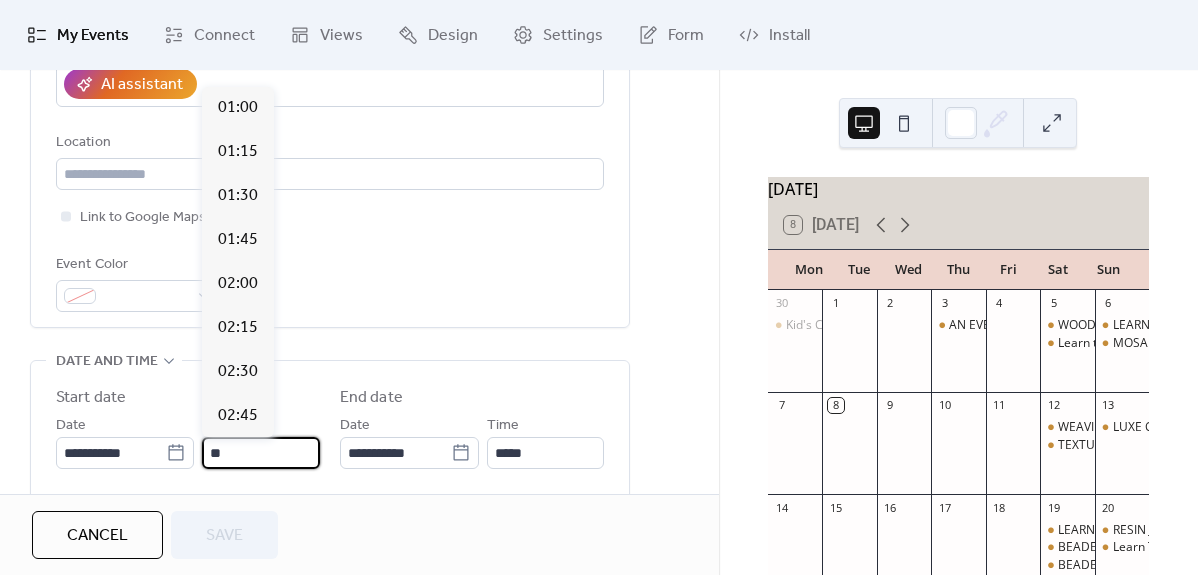 scroll, scrollTop: 1760, scrollLeft: 0, axis: vertical 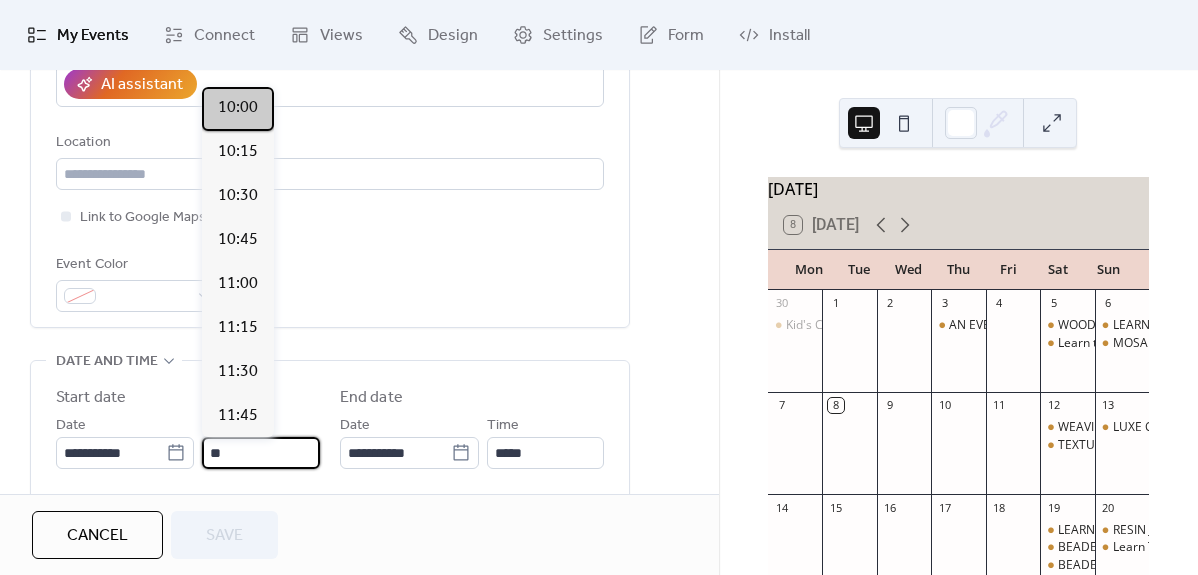 click on "10:00" at bounding box center [238, 108] 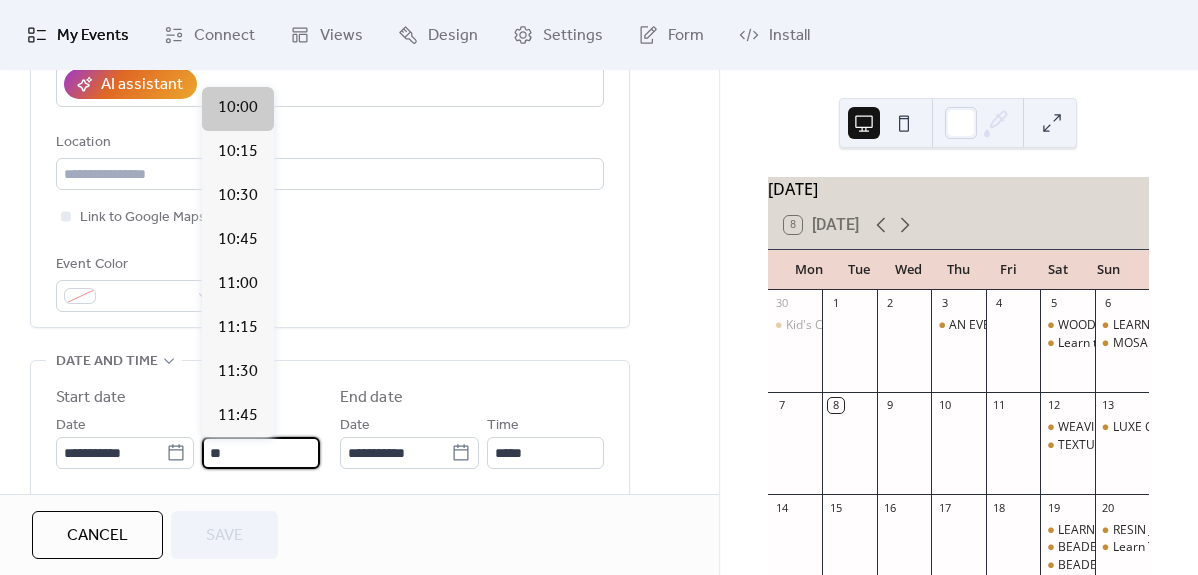 scroll, scrollTop: 0, scrollLeft: 0, axis: both 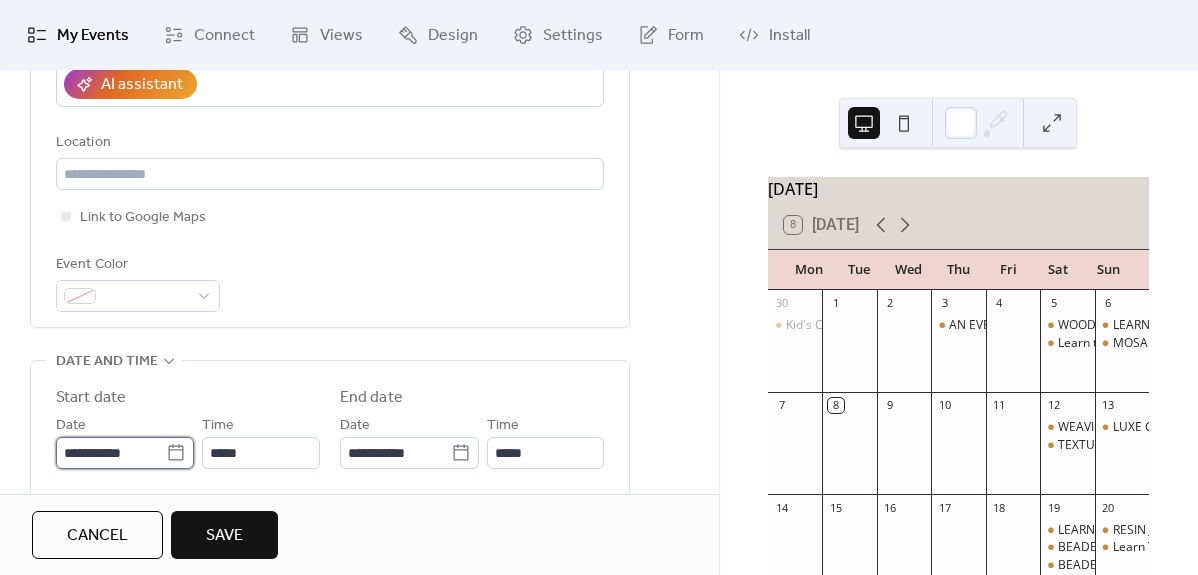 click on "**********" at bounding box center [599, 287] 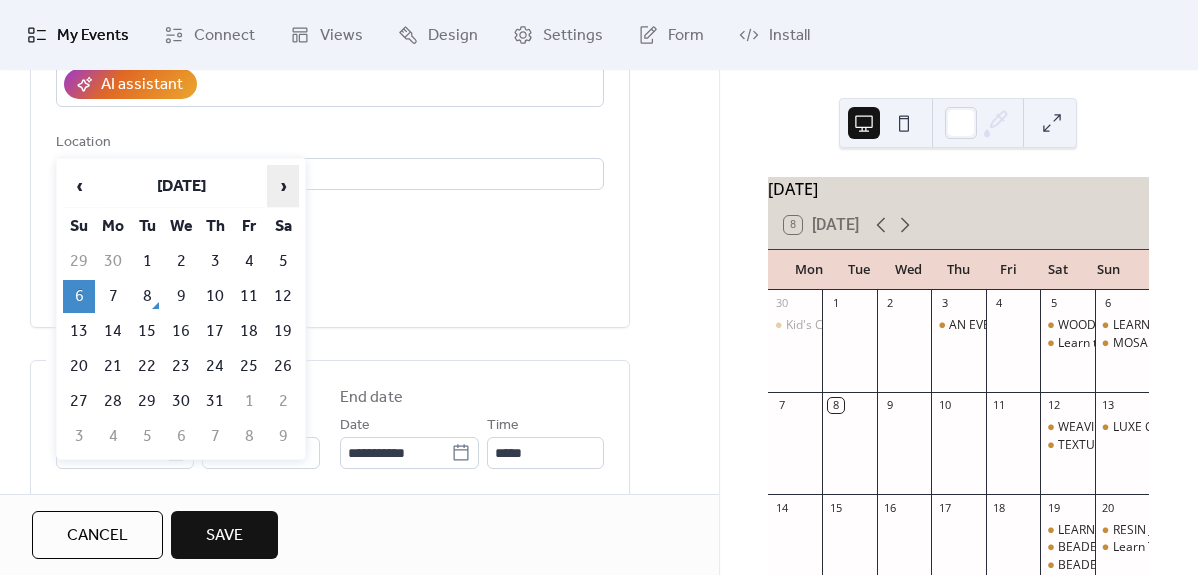 click on "›" at bounding box center [283, 186] 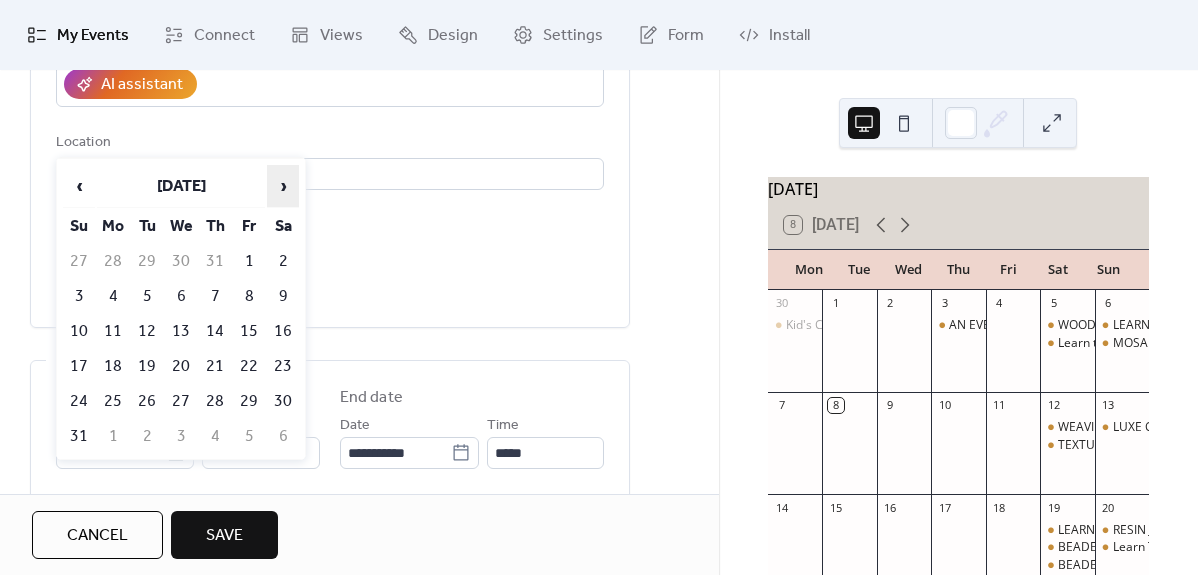 click on "›" at bounding box center (283, 186) 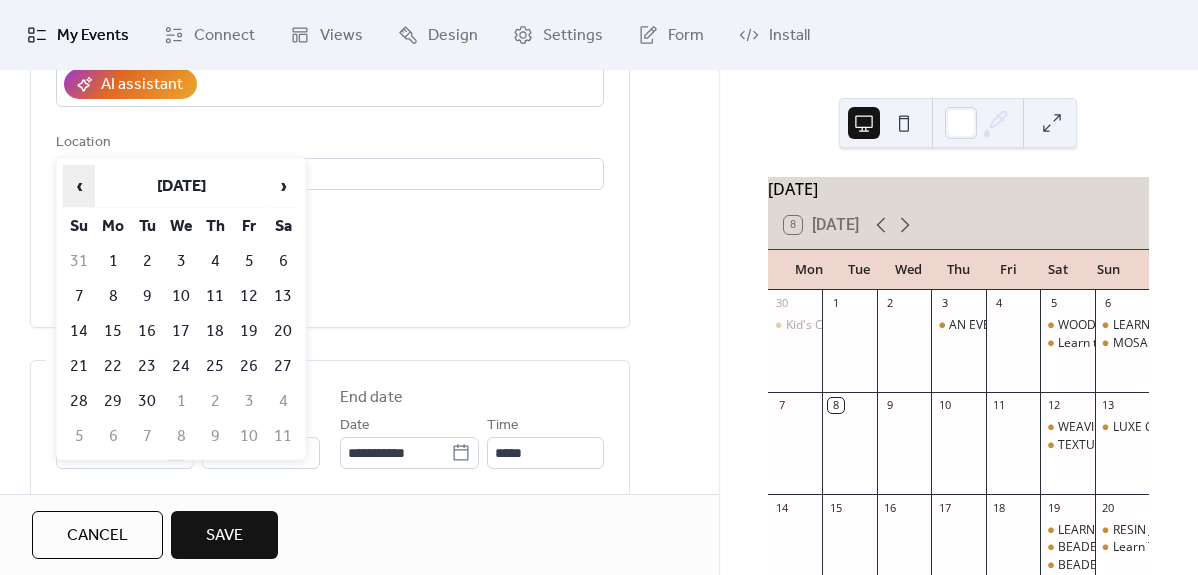 click on "‹" at bounding box center [79, 186] 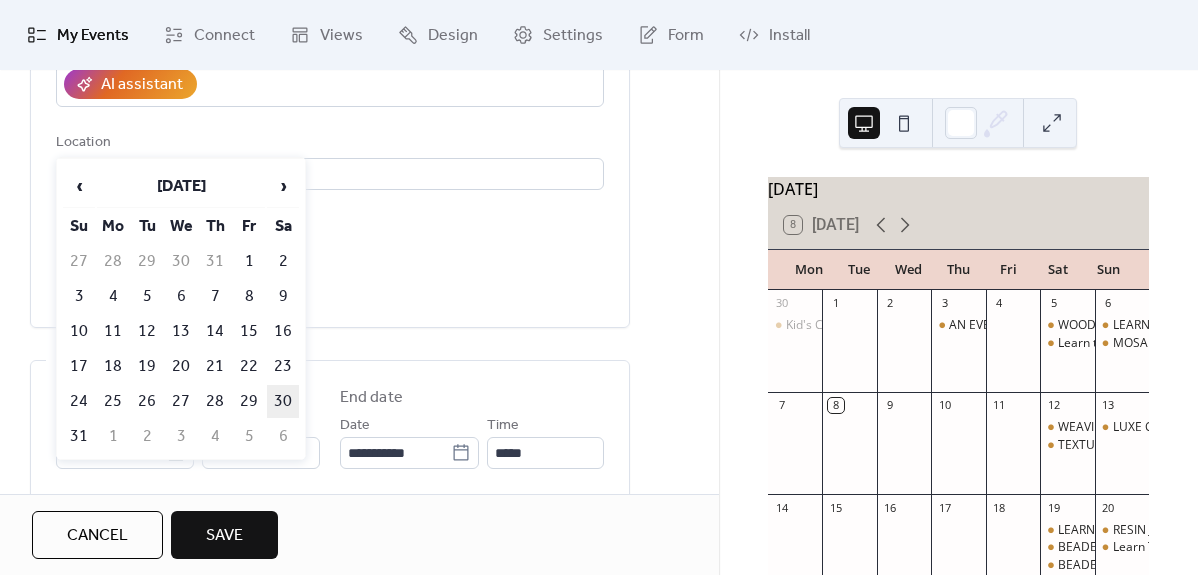 click on "30" at bounding box center (283, 401) 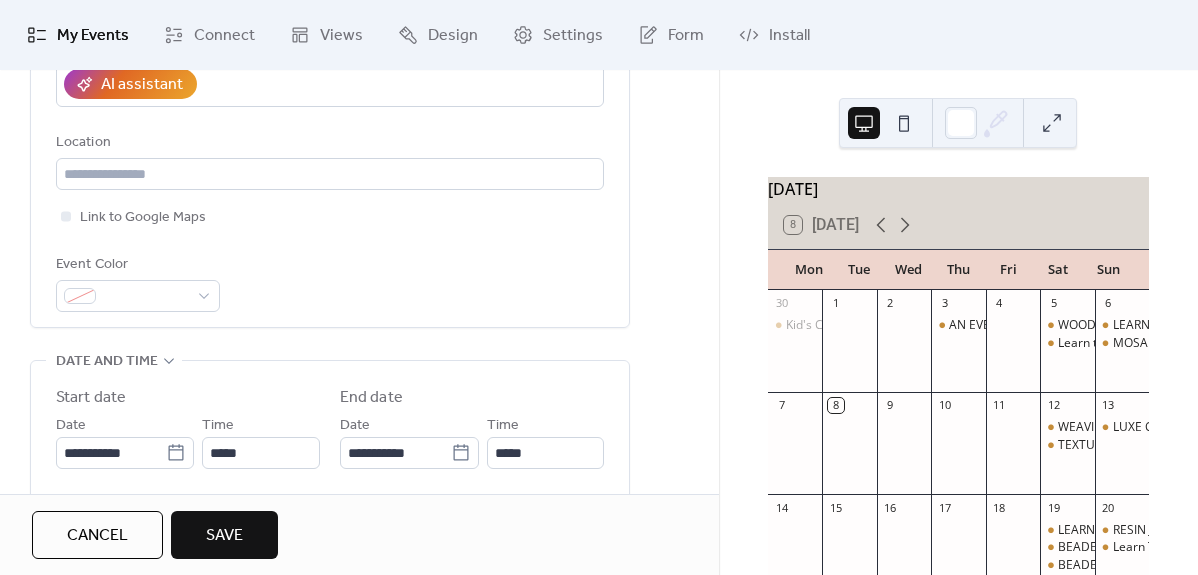 click on "Save" at bounding box center (224, 535) 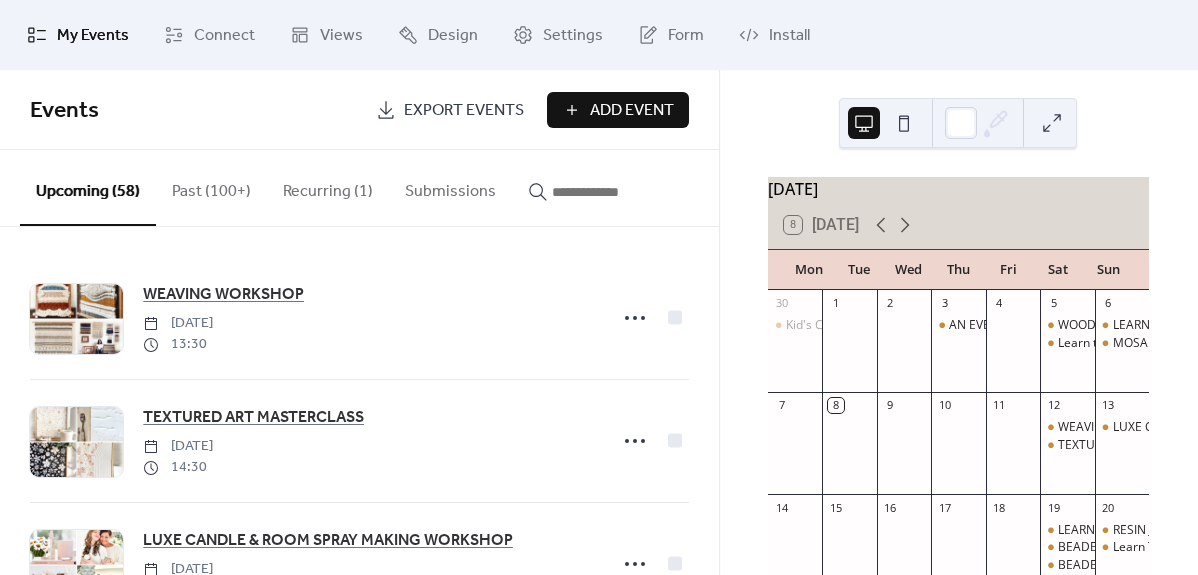 click at bounding box center (602, 192) 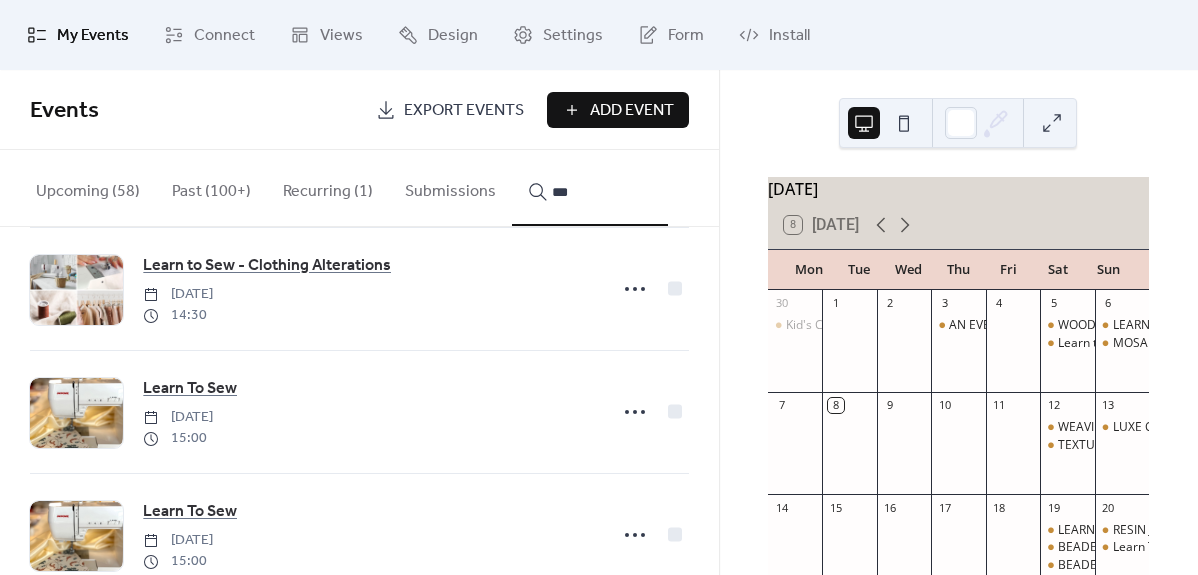 scroll, scrollTop: 1687, scrollLeft: 0, axis: vertical 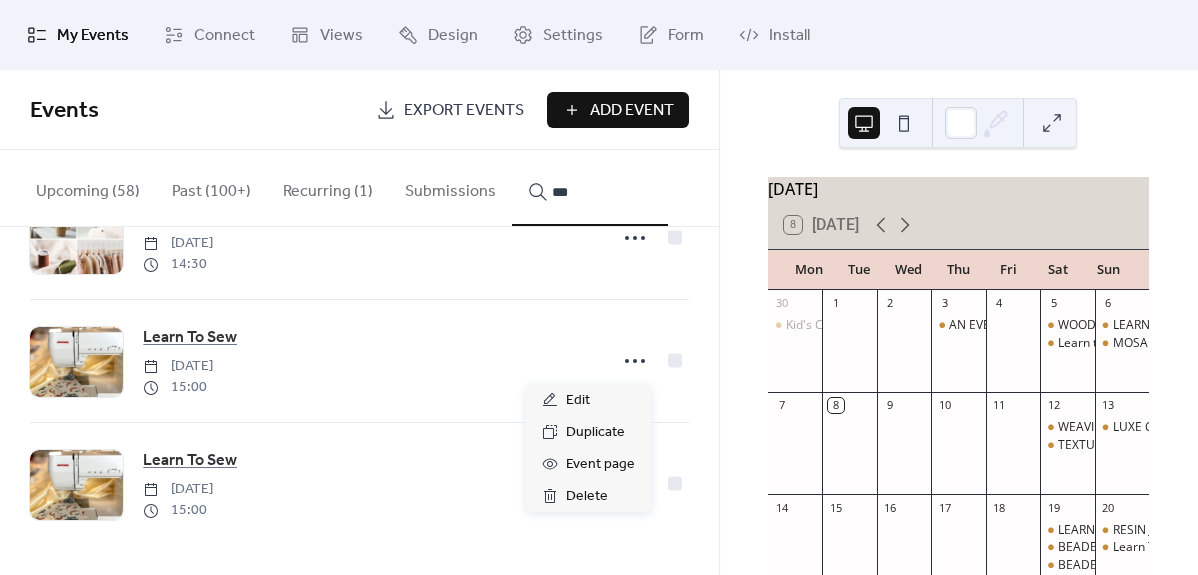 click 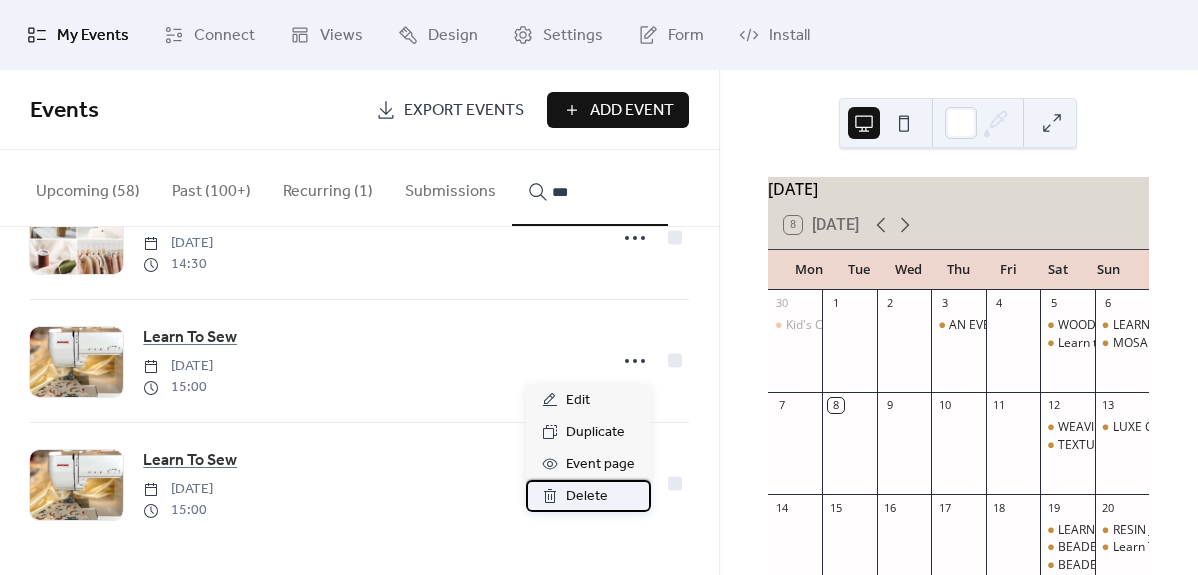 click on "Delete" at bounding box center [587, 497] 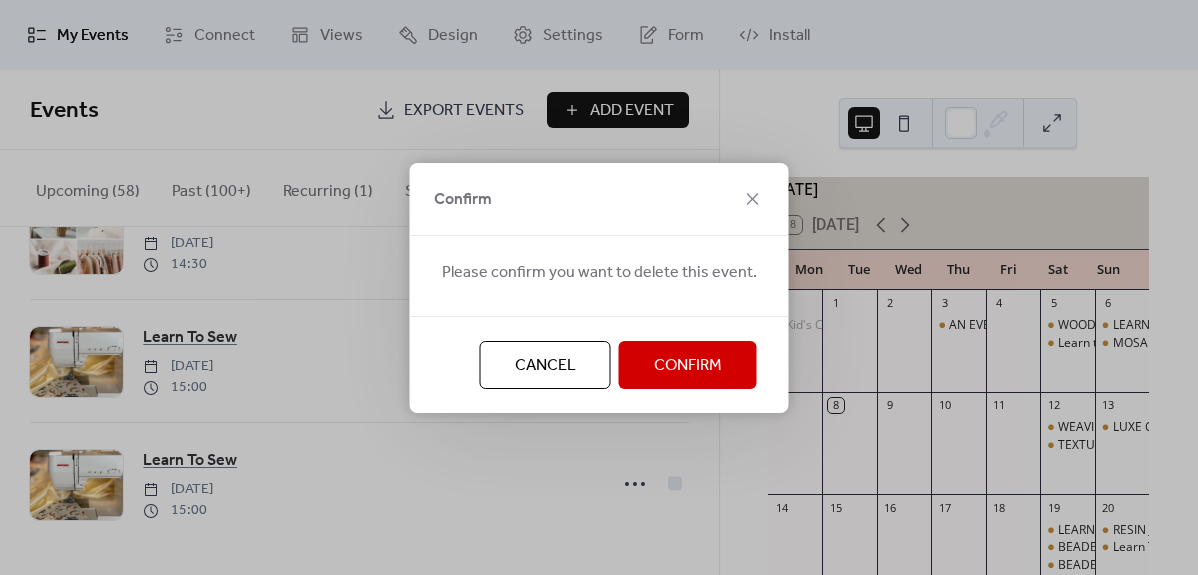 click on "Confirm" at bounding box center (688, 366) 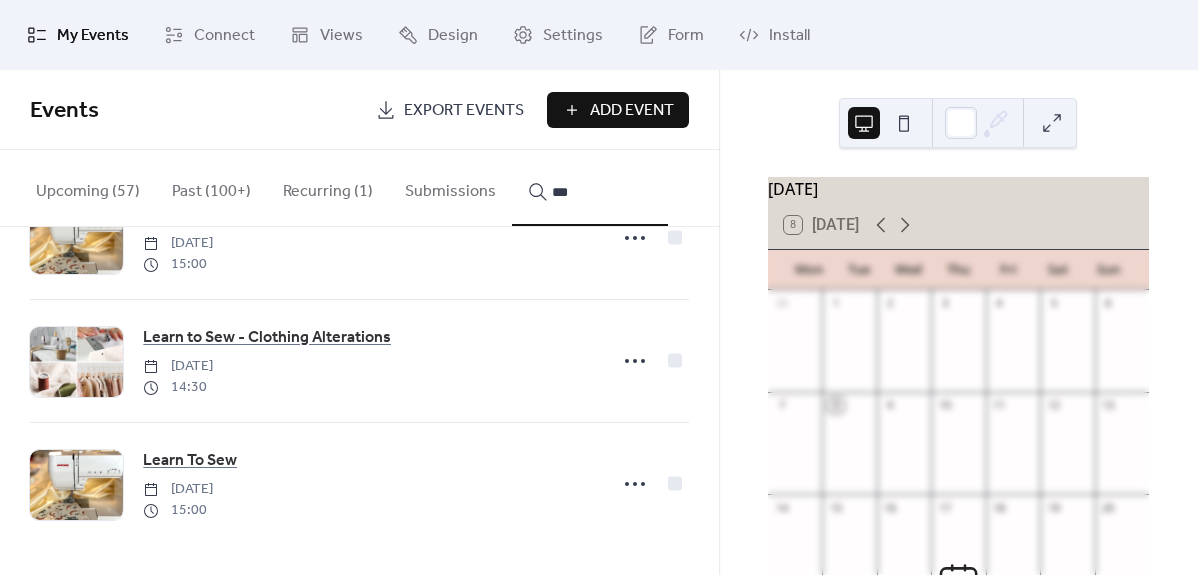 scroll, scrollTop: 1564, scrollLeft: 0, axis: vertical 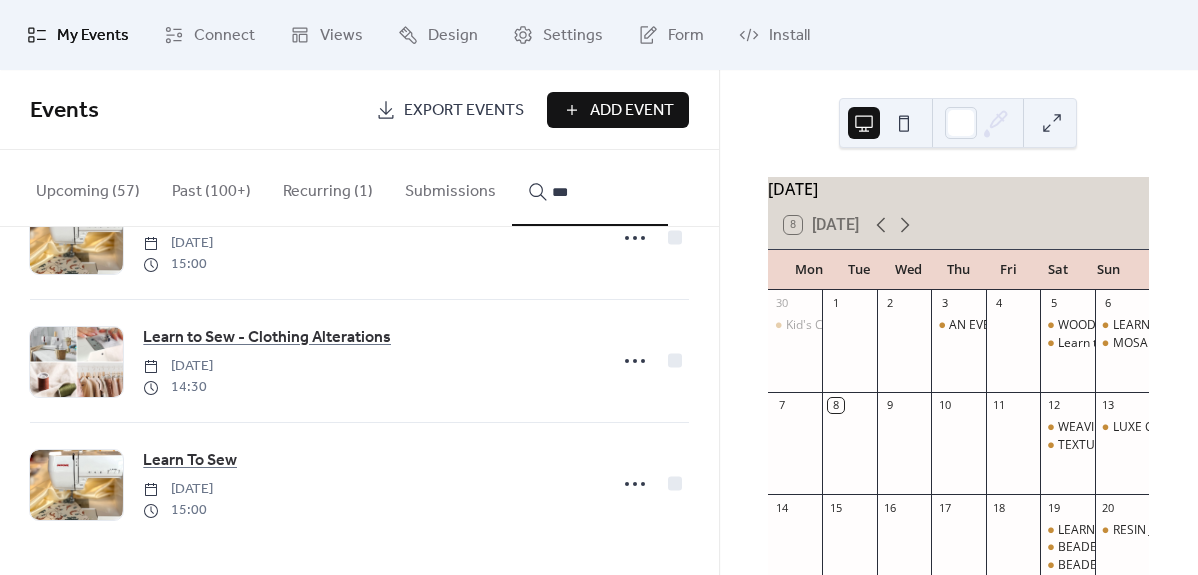 drag, startPoint x: 595, startPoint y: 195, endPoint x: 545, endPoint y: 195, distance: 50 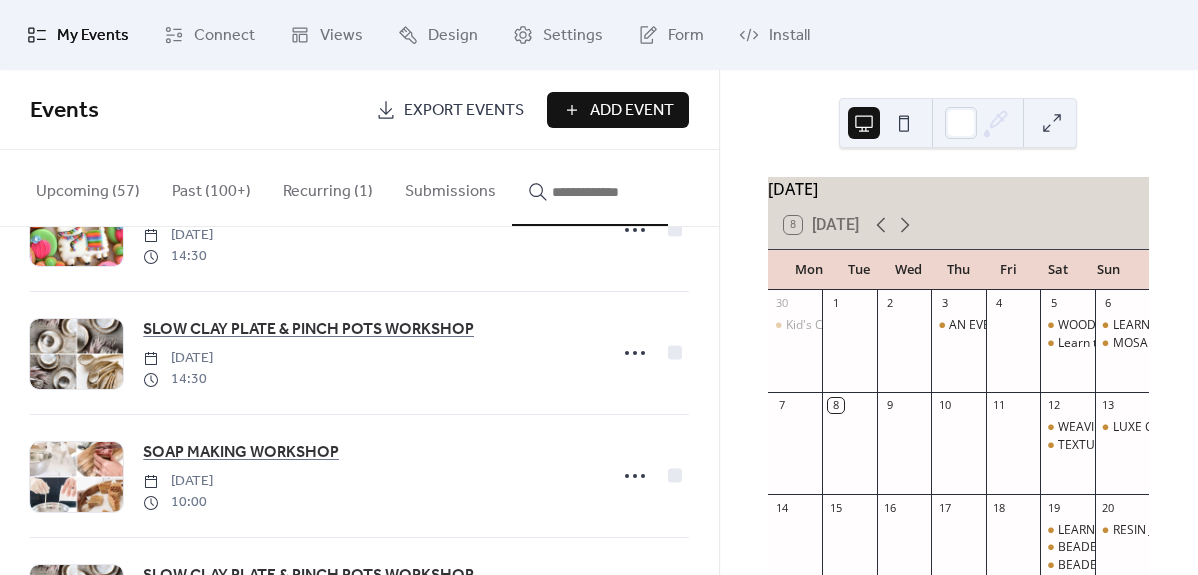scroll, scrollTop: 0, scrollLeft: 0, axis: both 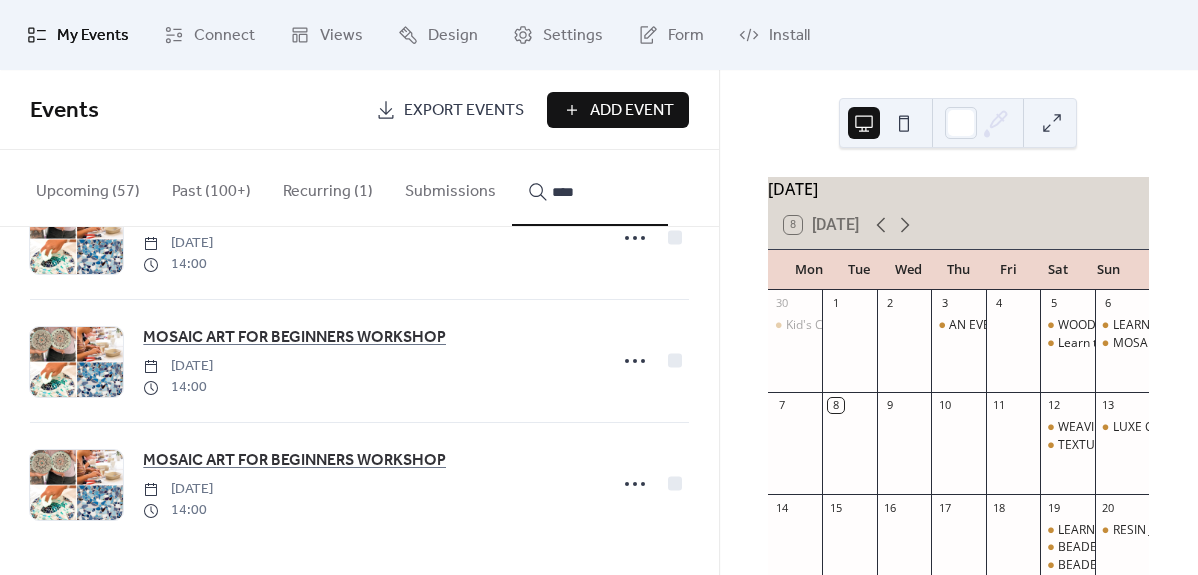 type on "****" 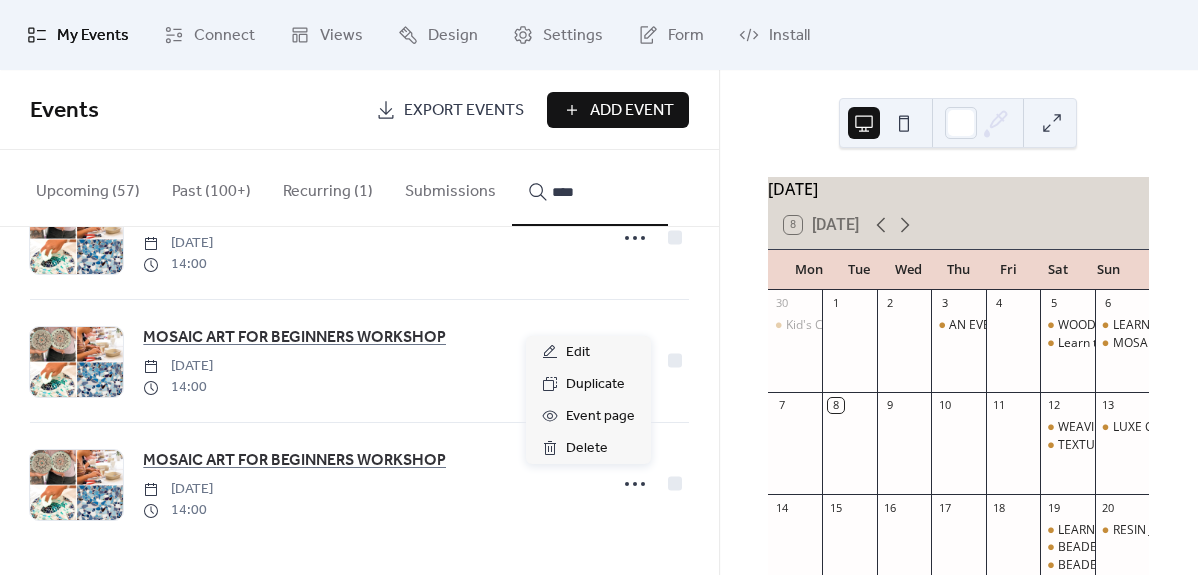 click 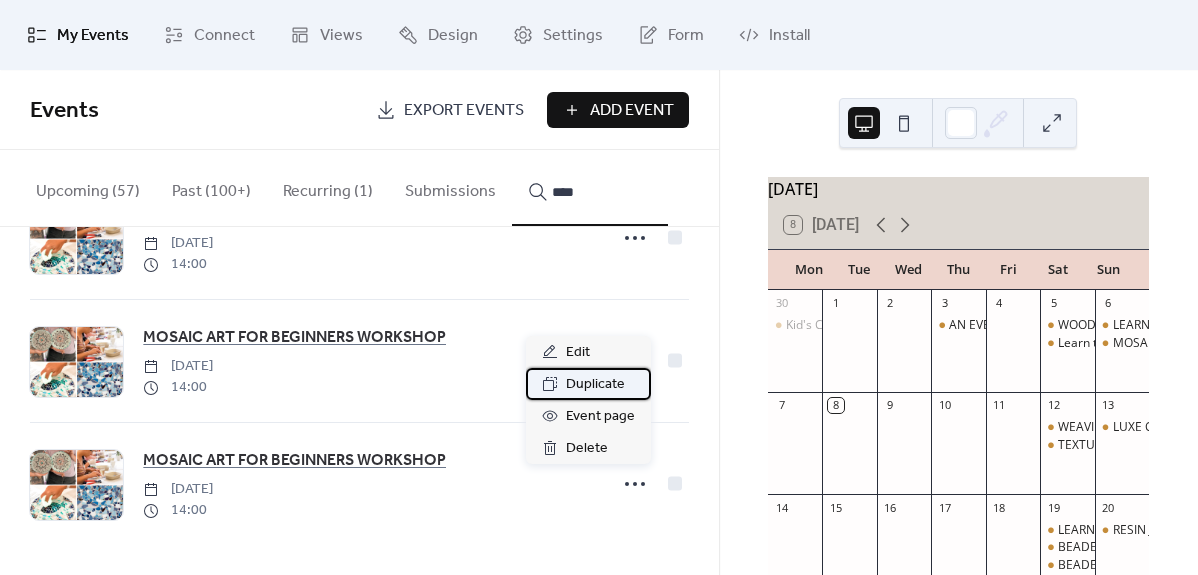 click on "Duplicate" at bounding box center [595, 385] 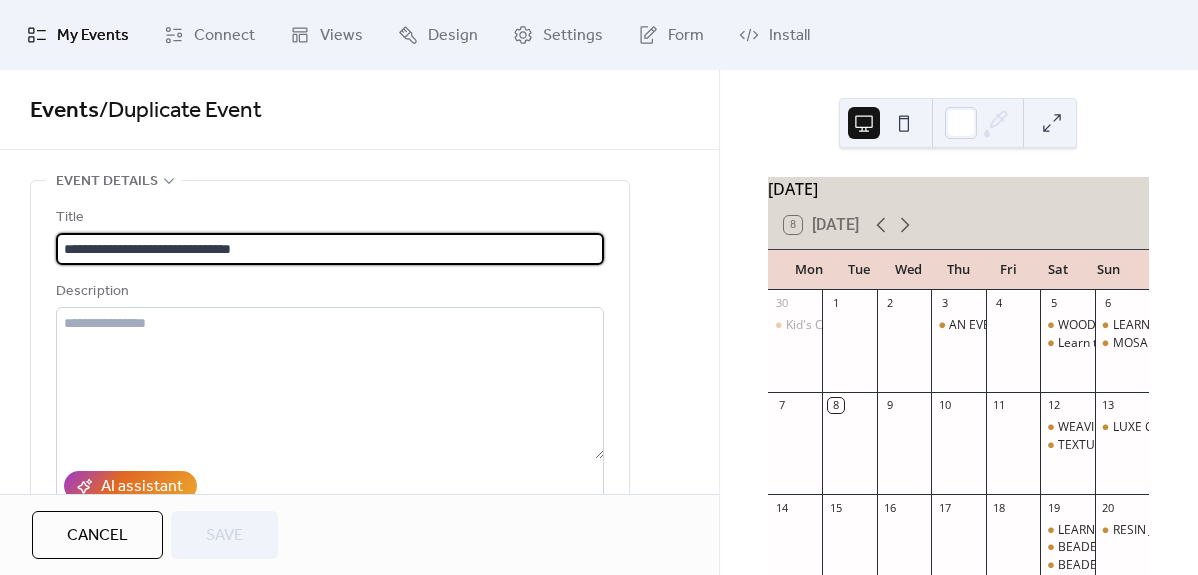 scroll, scrollTop: 1, scrollLeft: 0, axis: vertical 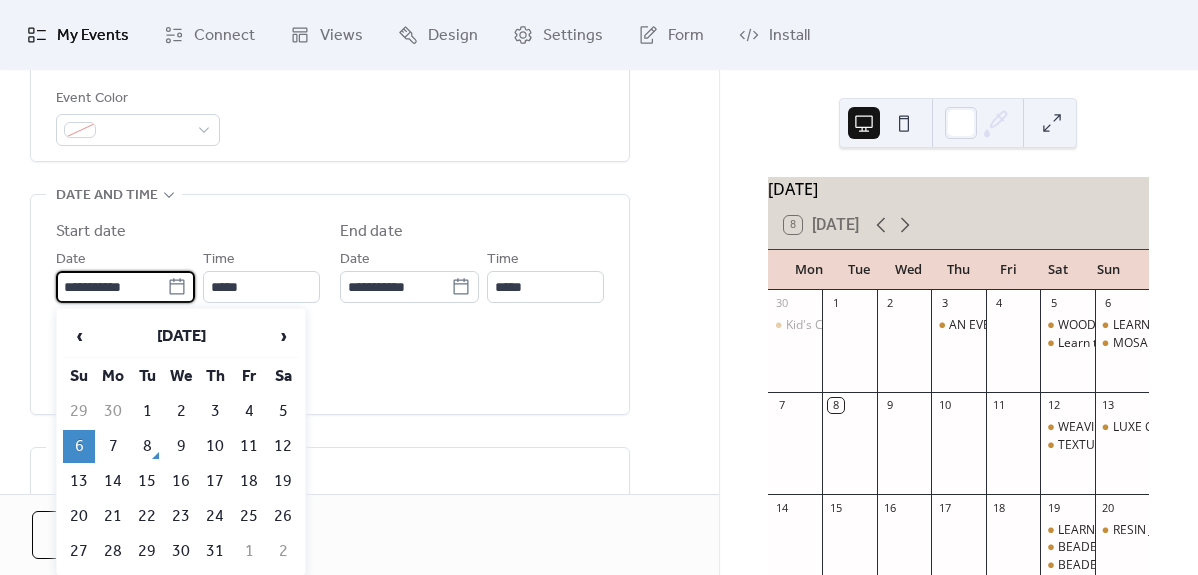 click on "**********" at bounding box center [111, 287] 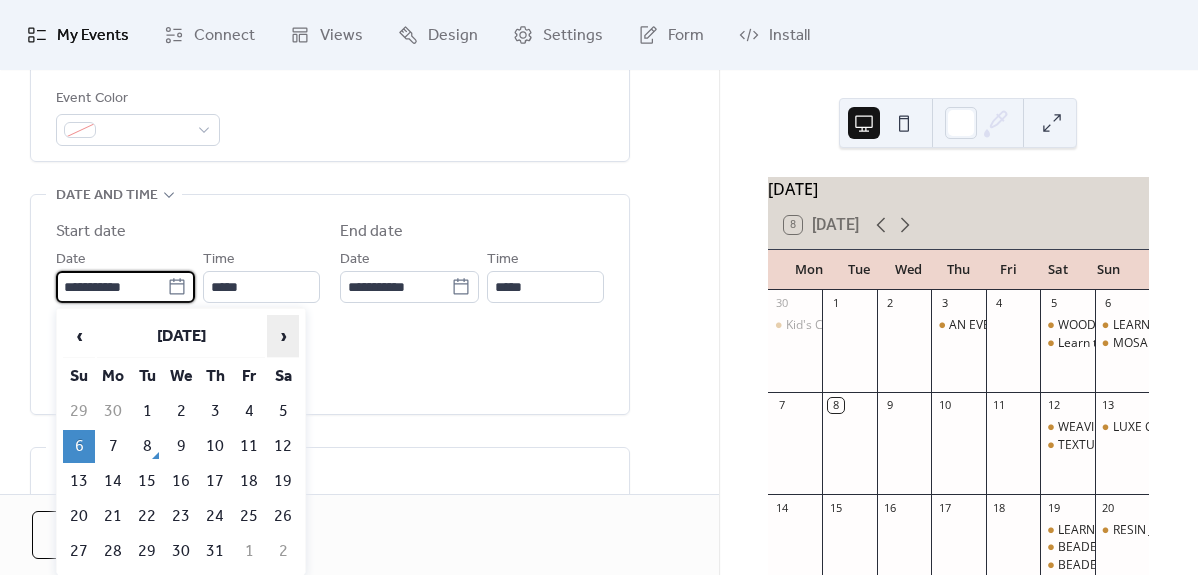 click on "›" at bounding box center (283, 336) 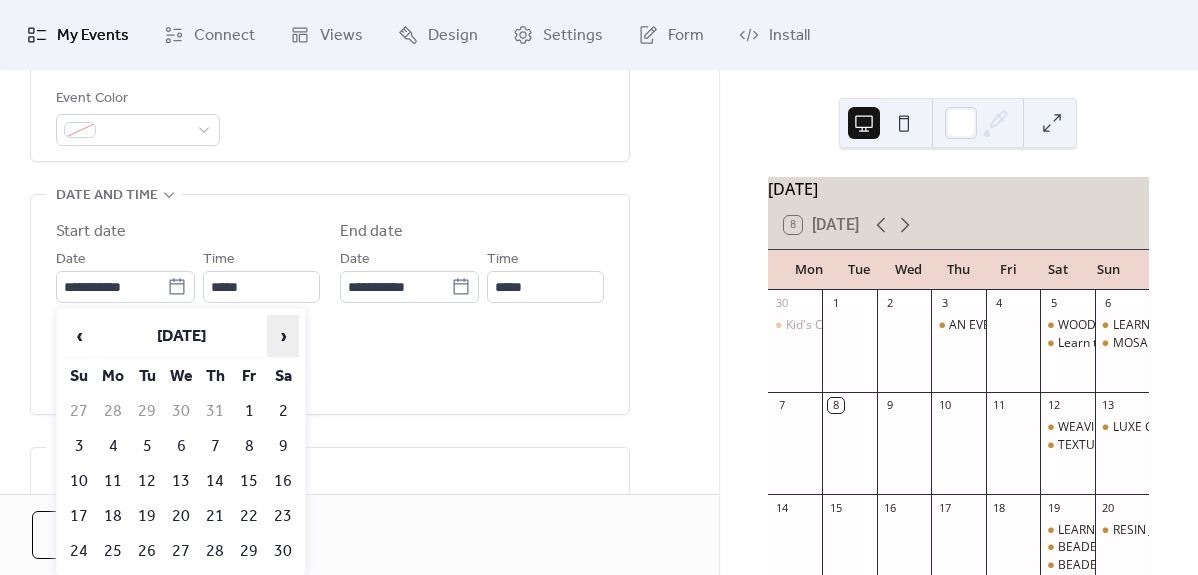 click on "›" at bounding box center (283, 336) 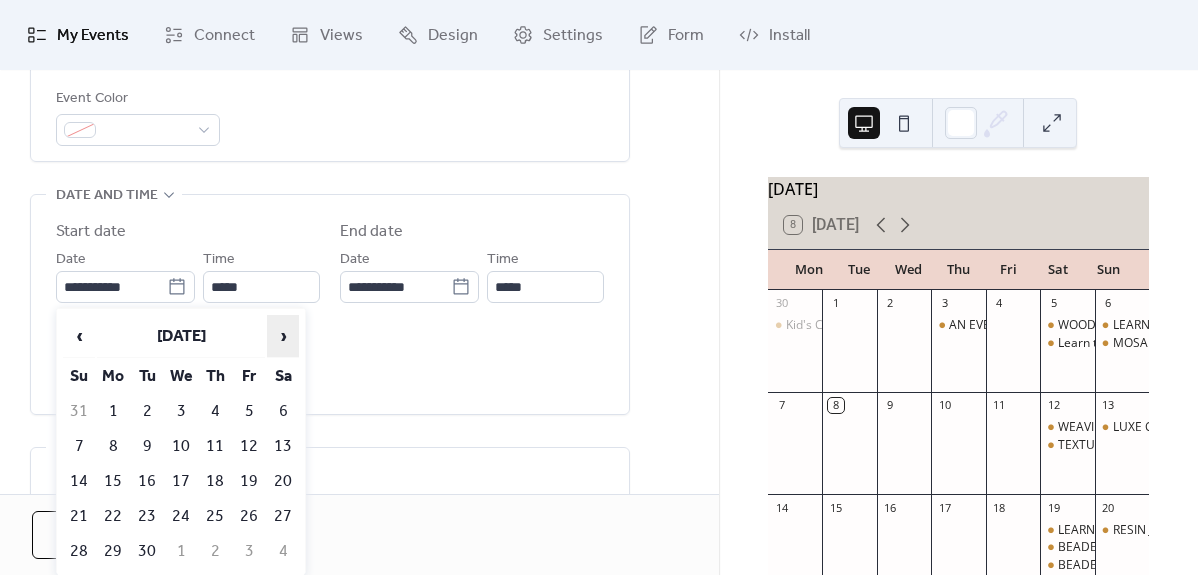click on "›" at bounding box center [283, 336] 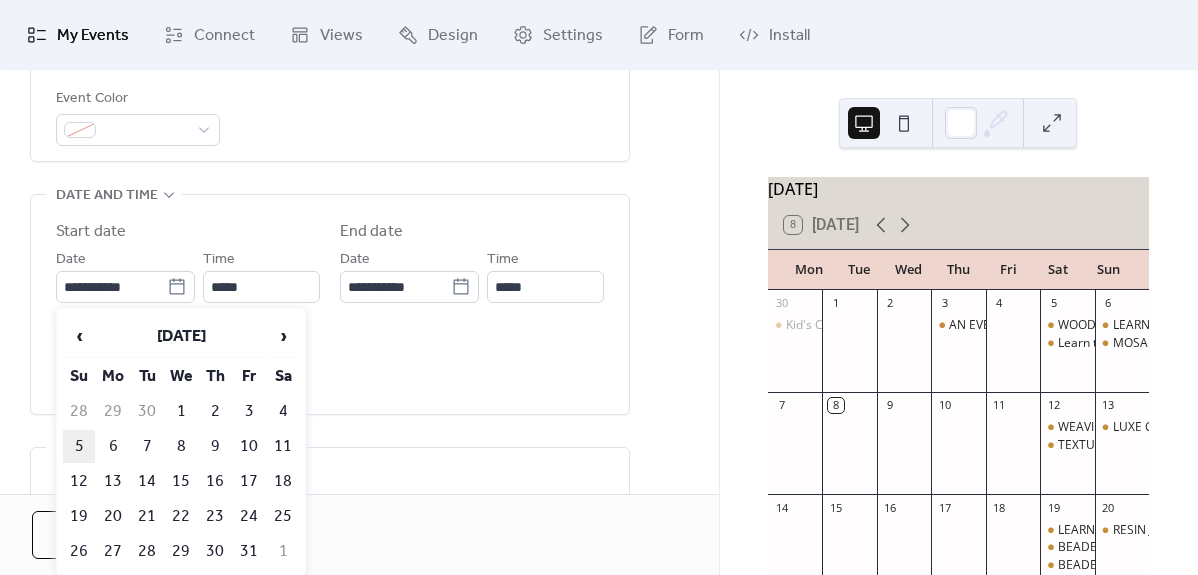 click on "5" at bounding box center [79, 446] 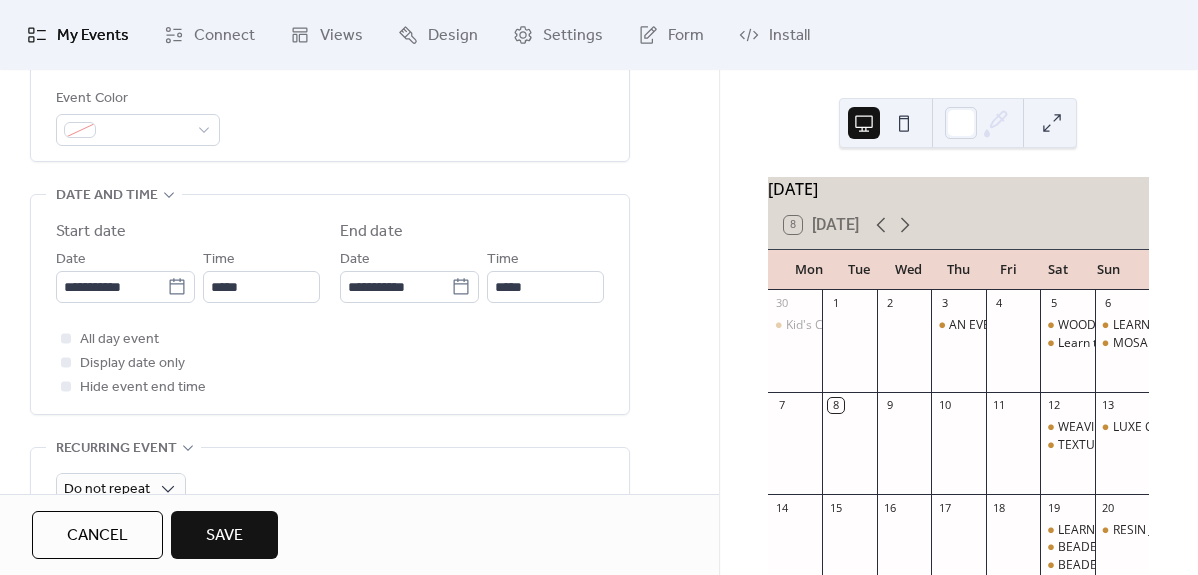 click on "Save" at bounding box center (224, 535) 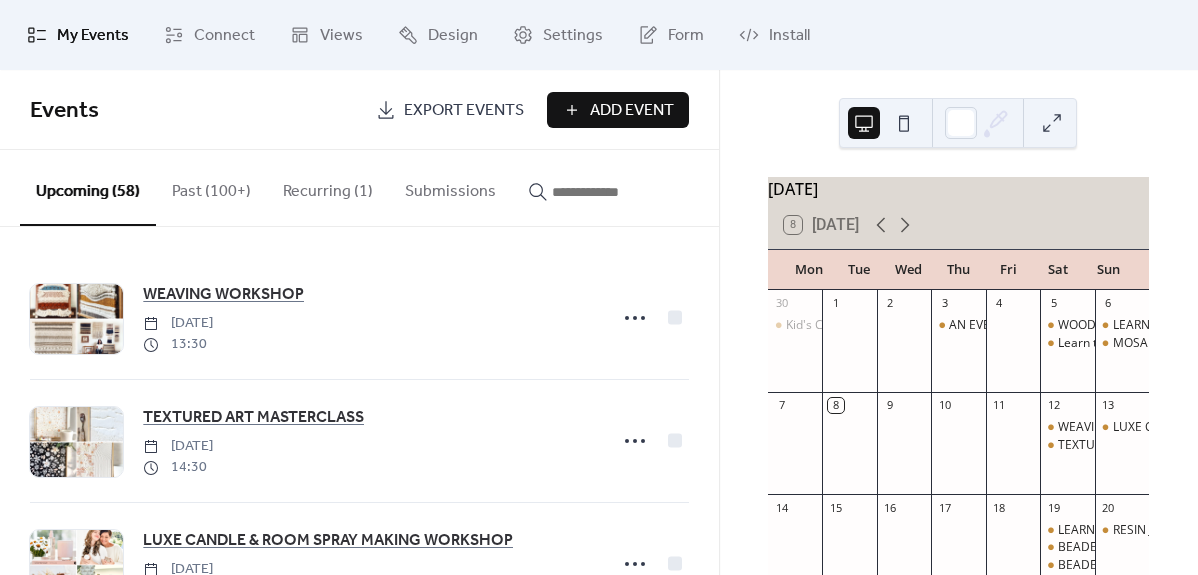 click at bounding box center [602, 192] 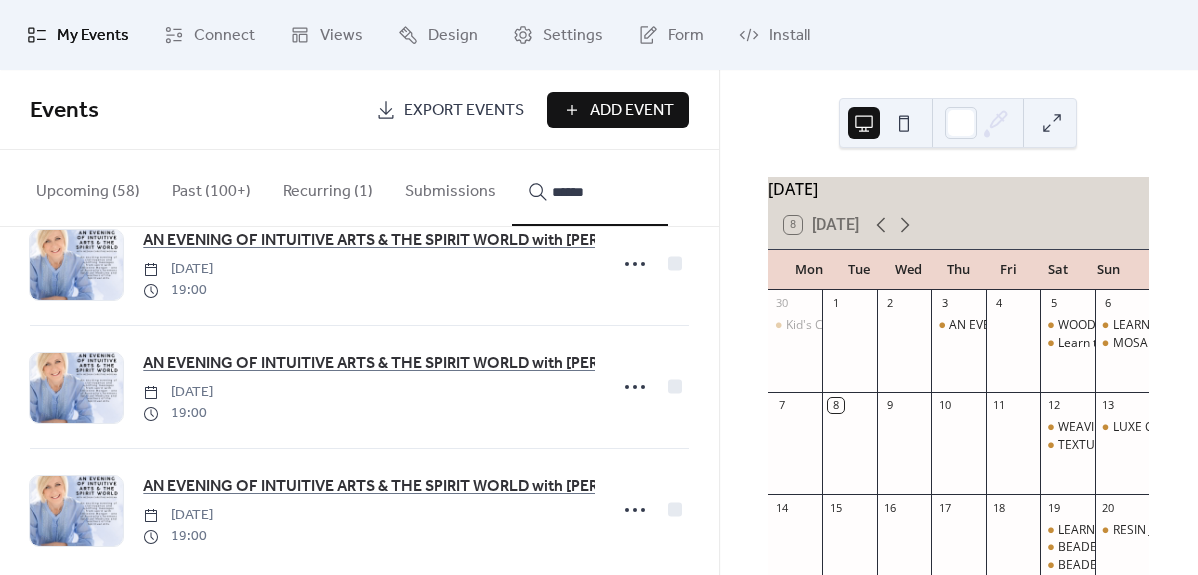 scroll, scrollTop: 452, scrollLeft: 0, axis: vertical 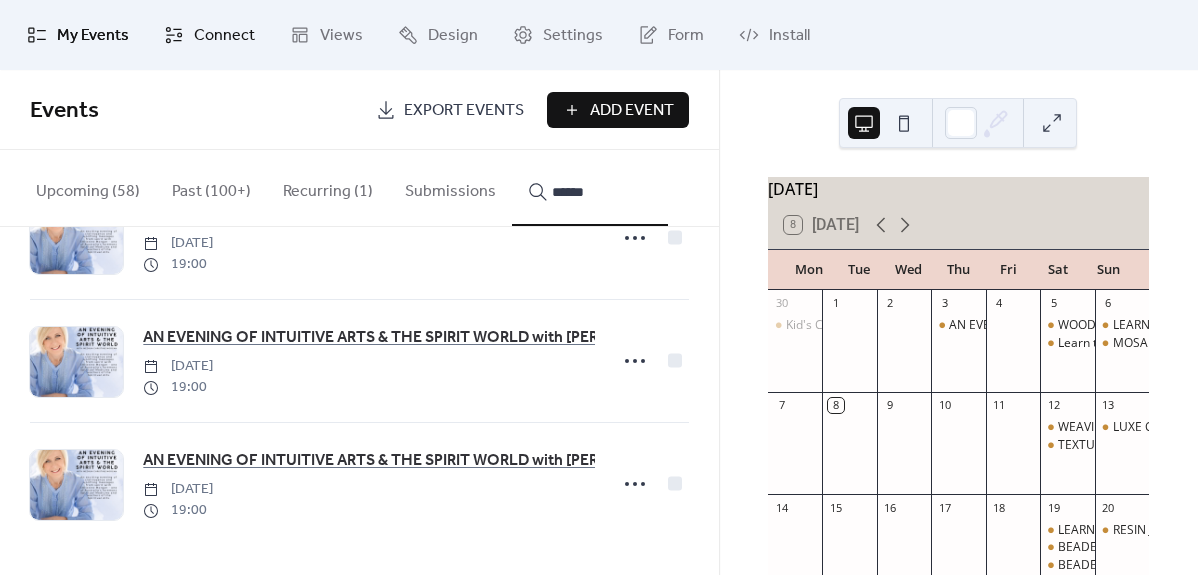 type on "******" 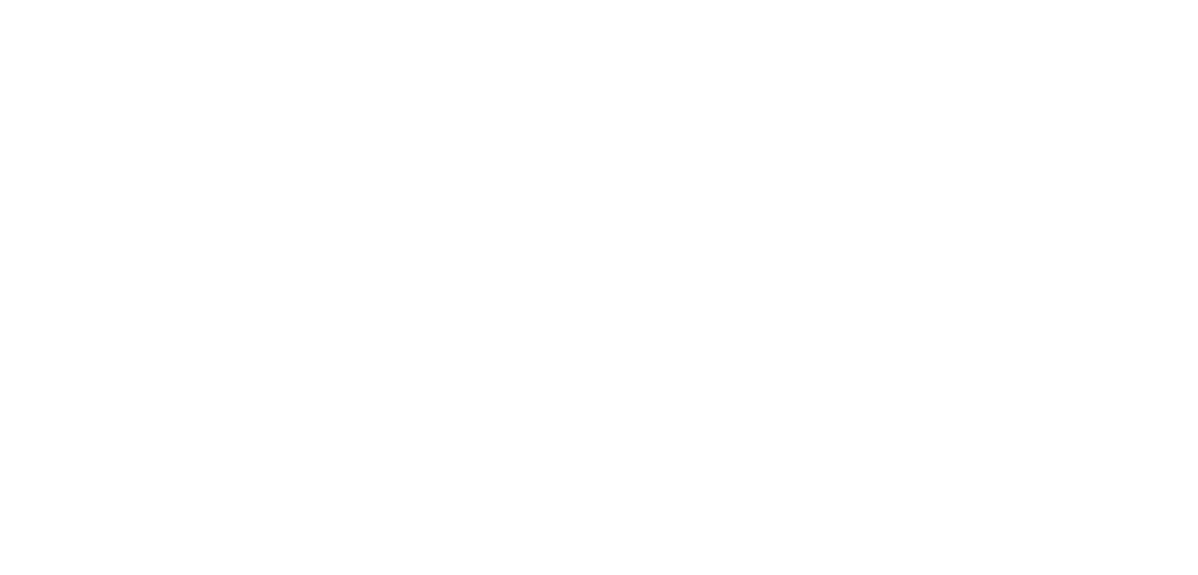 scroll, scrollTop: 0, scrollLeft: 0, axis: both 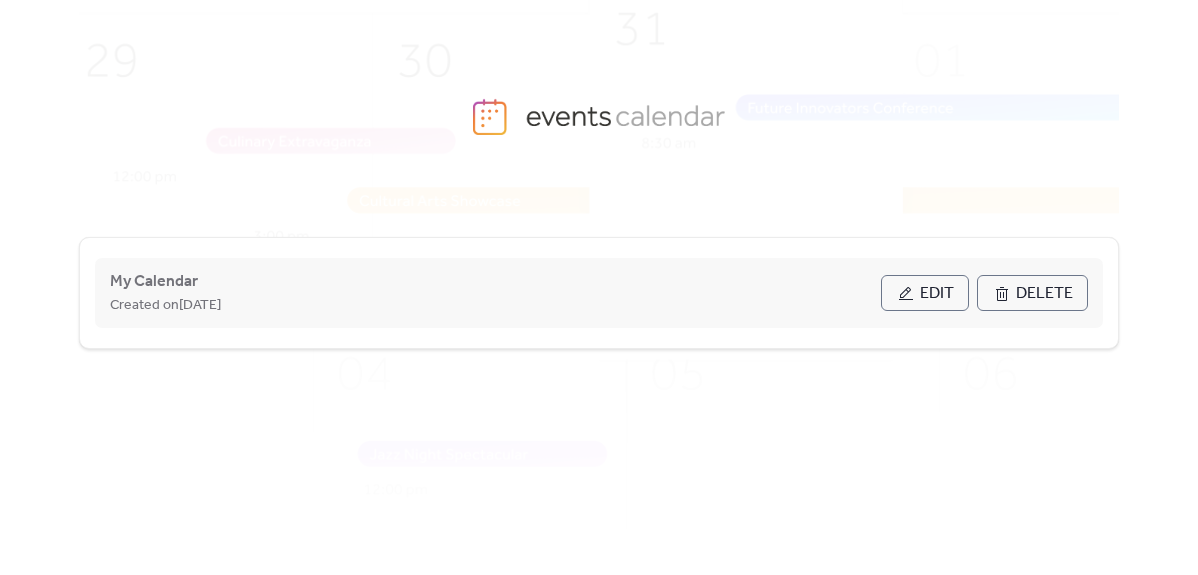 click on "Edit" at bounding box center [937, 294] 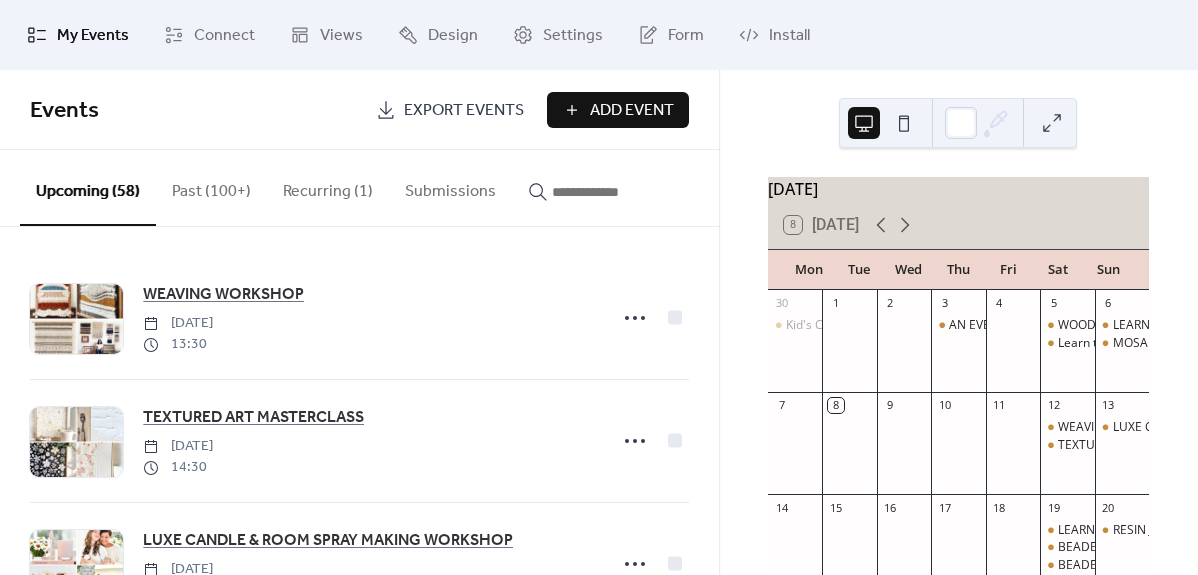 click on "Past  (100+)" at bounding box center (211, 187) 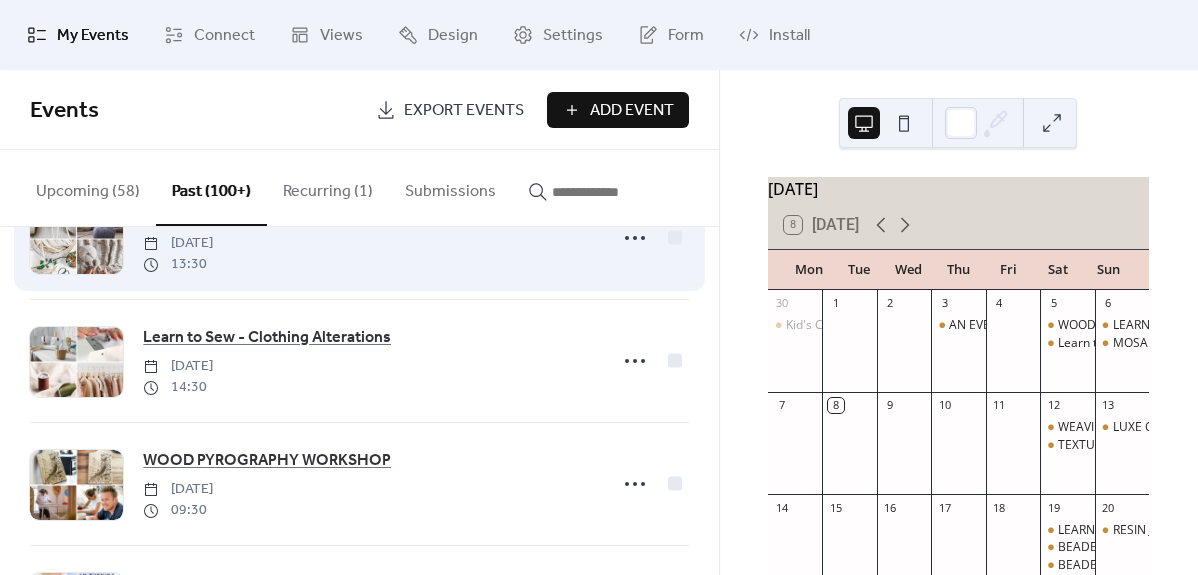 scroll, scrollTop: 206, scrollLeft: 0, axis: vertical 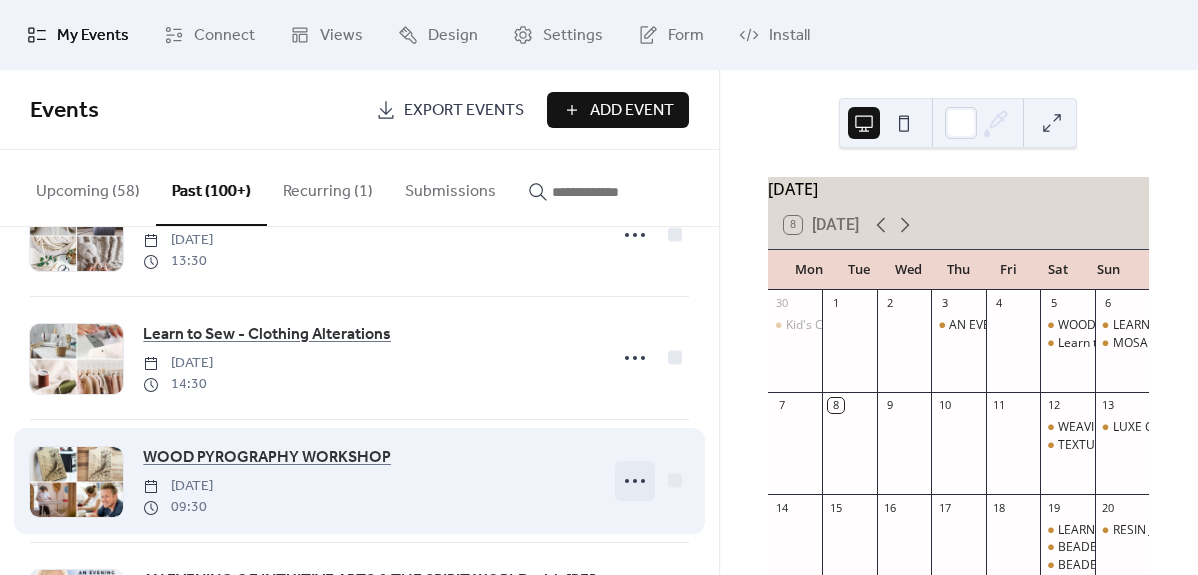 click 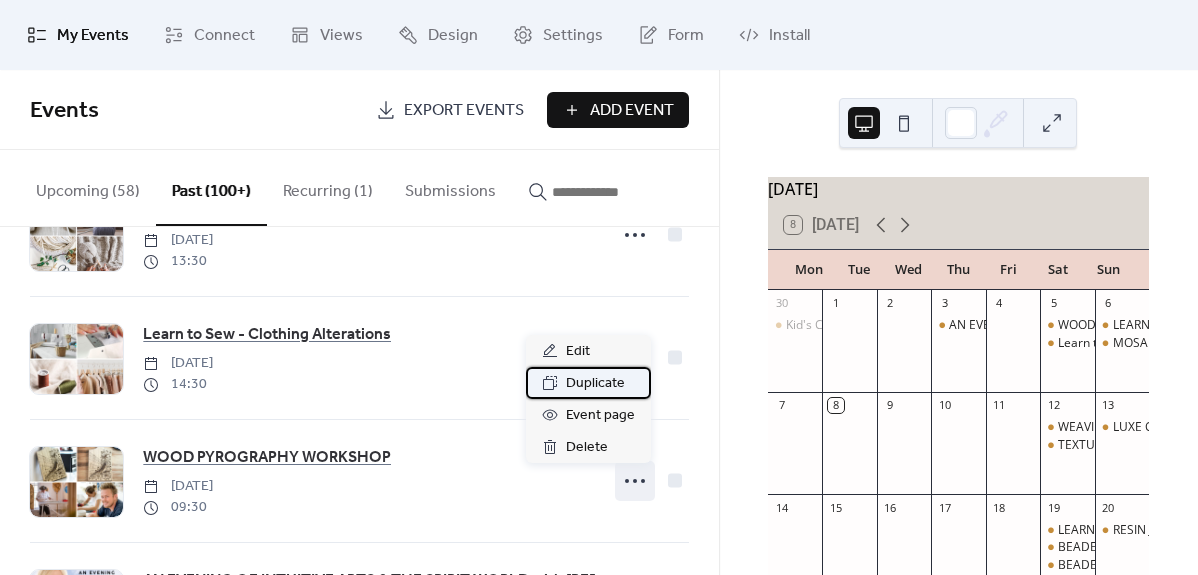 click on "Duplicate" at bounding box center [595, 384] 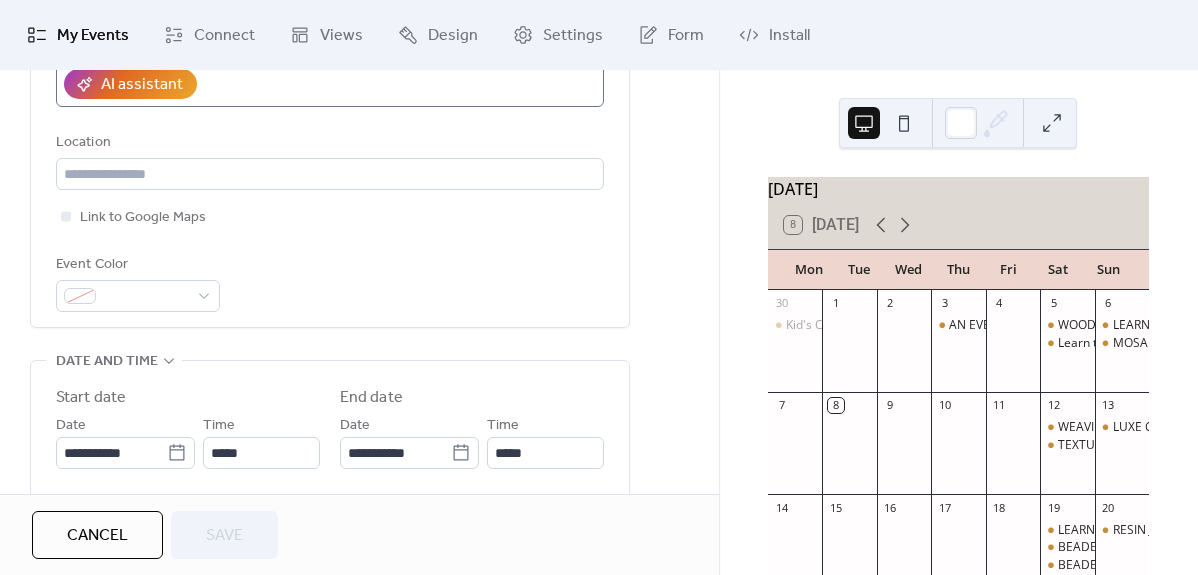 scroll, scrollTop: 409, scrollLeft: 0, axis: vertical 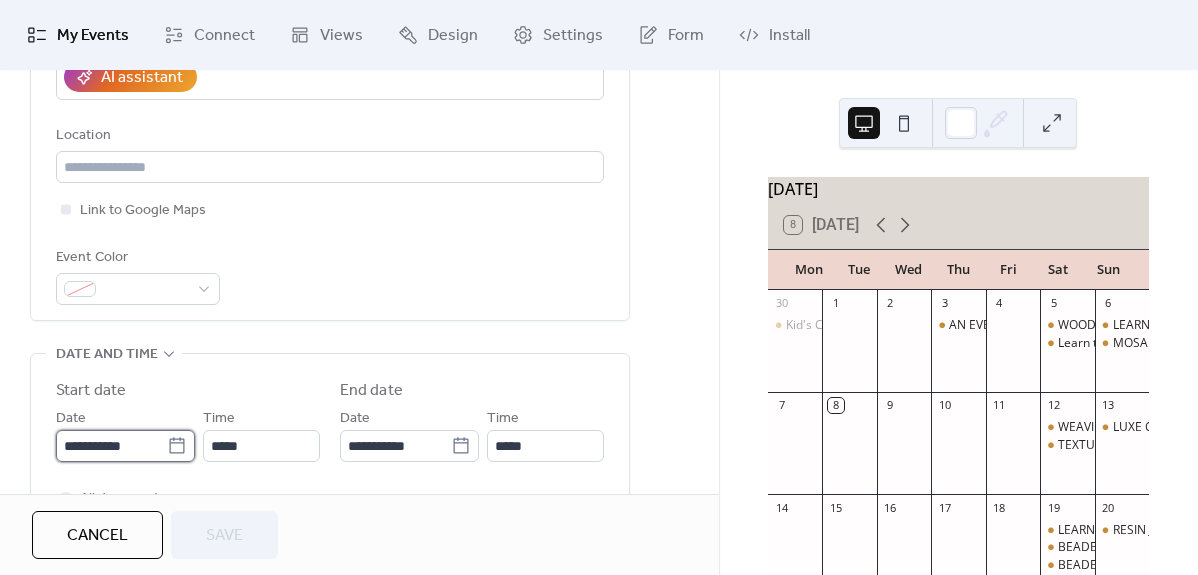 click on "**********" at bounding box center (111, 446) 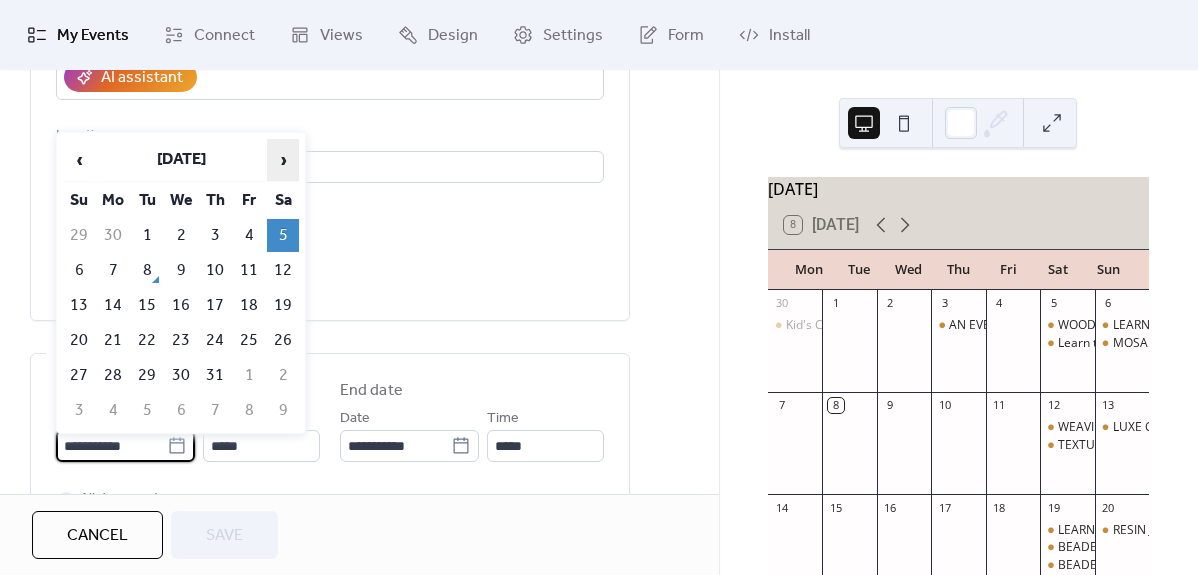 click on "›" at bounding box center [283, 160] 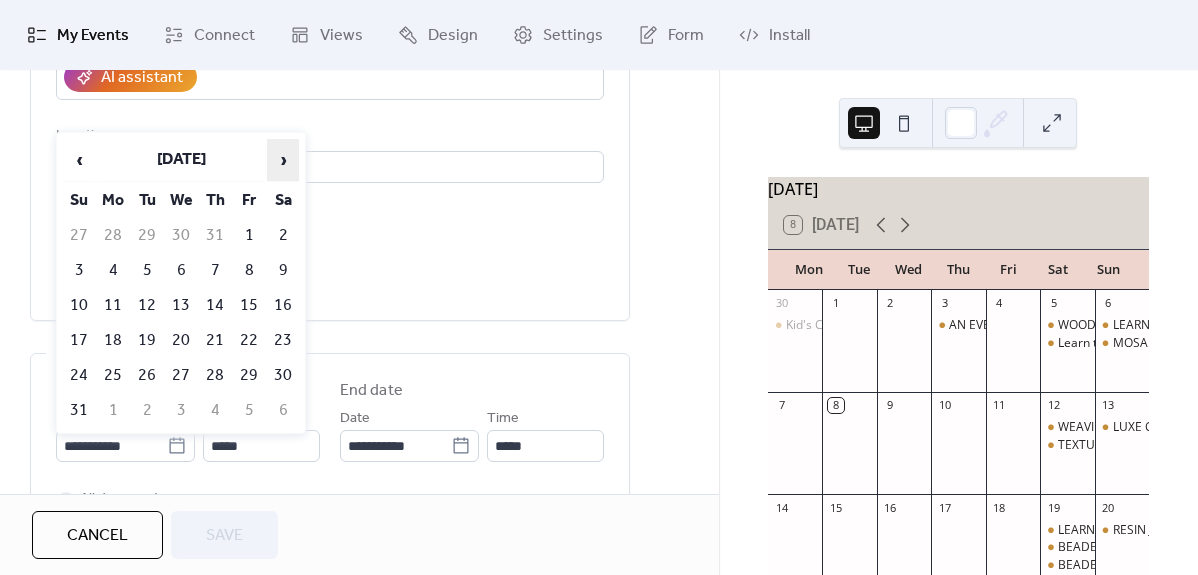 click on "›" at bounding box center (283, 160) 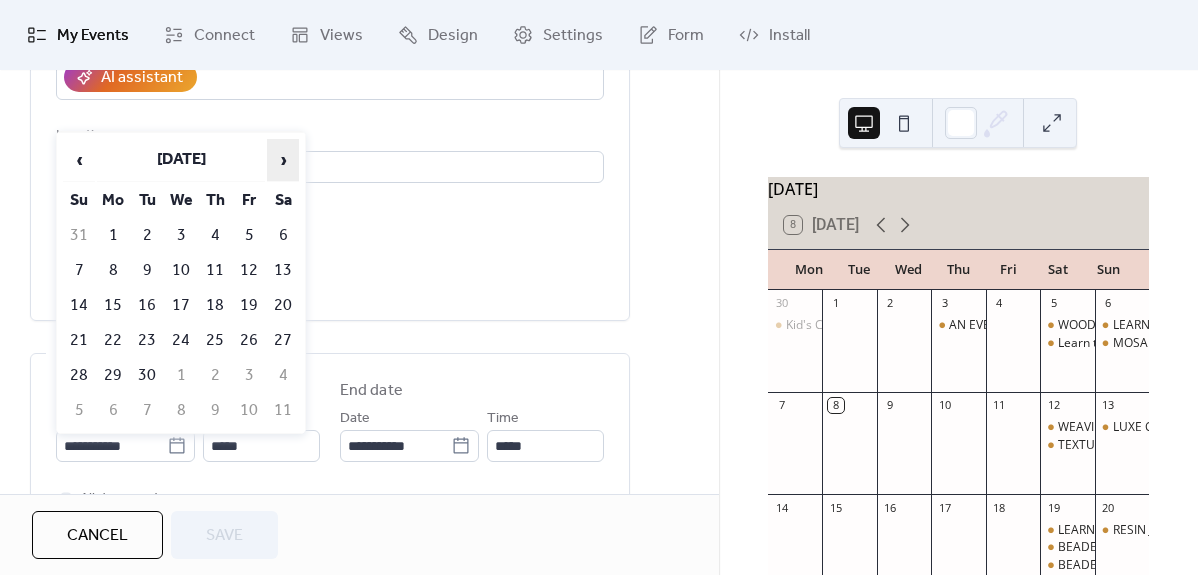 click on "›" at bounding box center (283, 160) 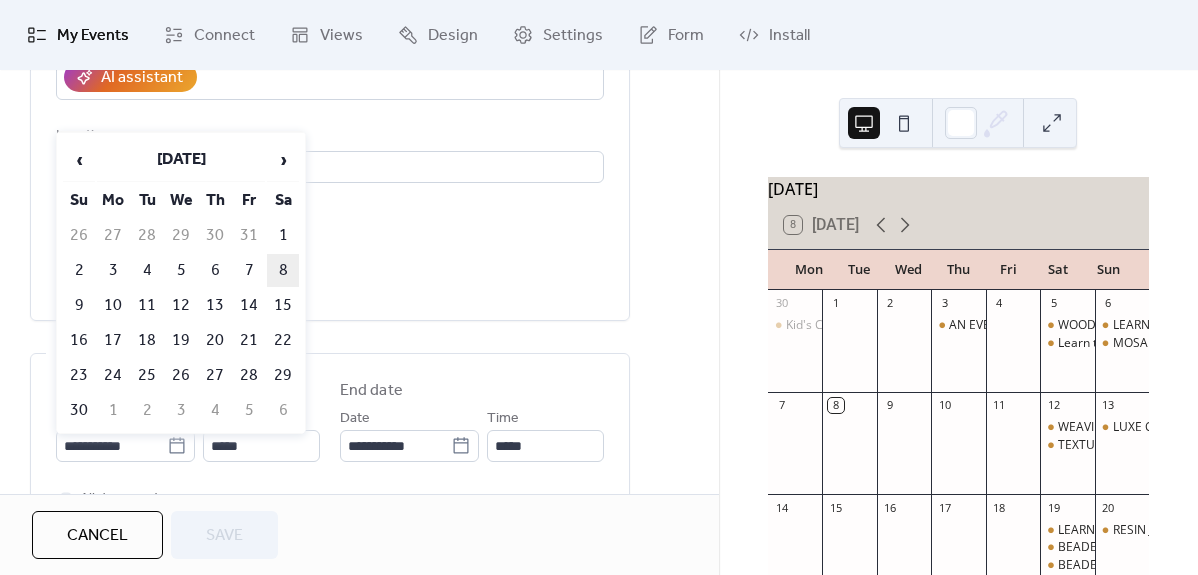 click on "8" at bounding box center [283, 270] 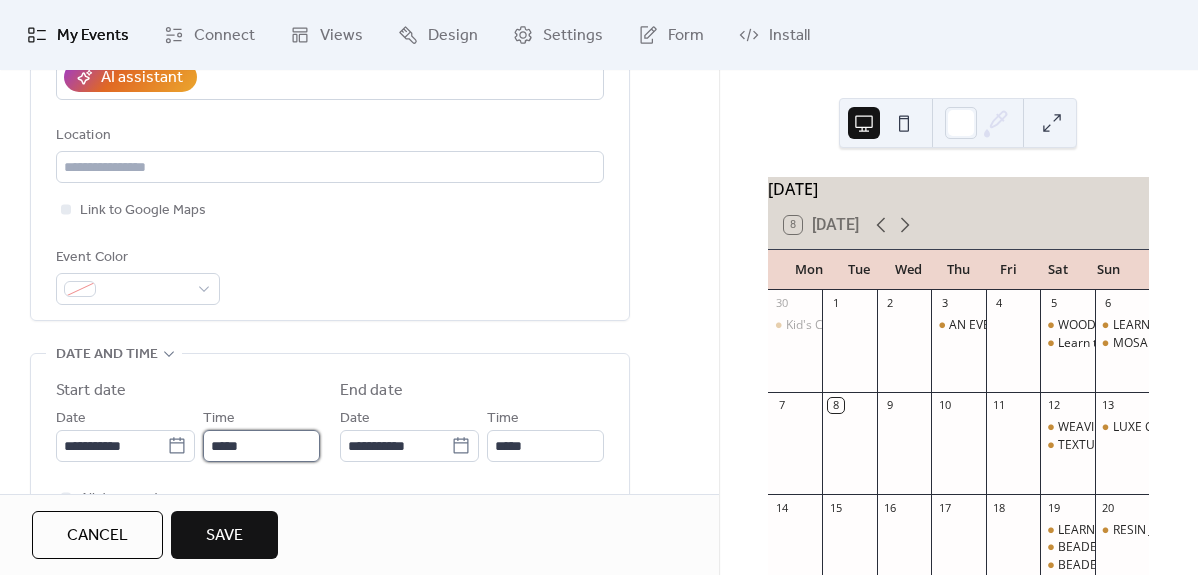 click on "*****" at bounding box center [261, 446] 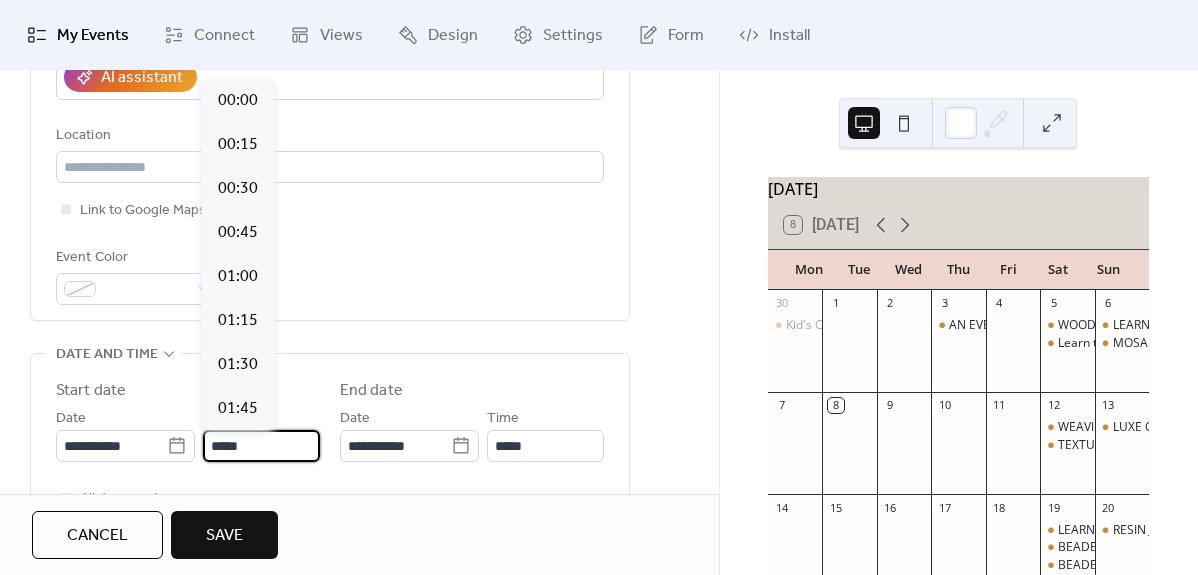 scroll, scrollTop: 1672, scrollLeft: 0, axis: vertical 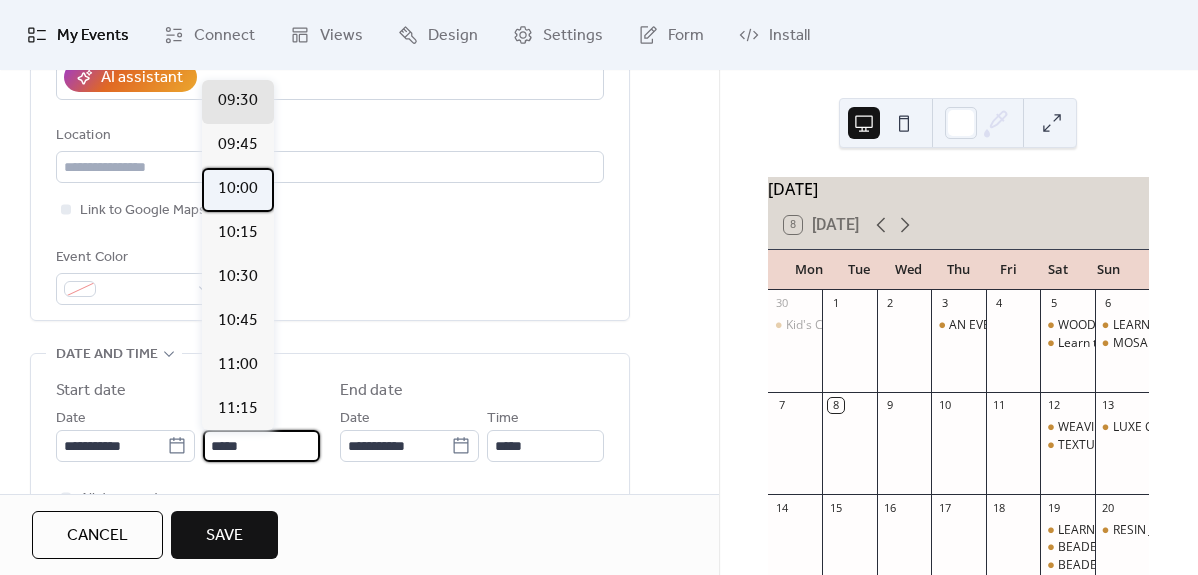 click on "10:00" at bounding box center [238, 189] 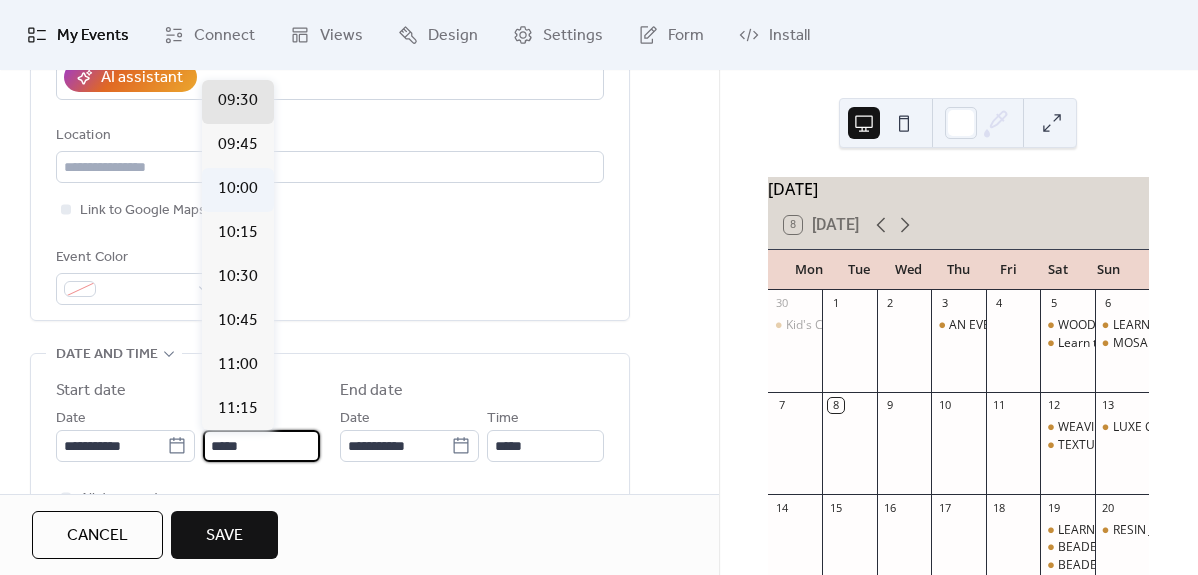 type on "*****" 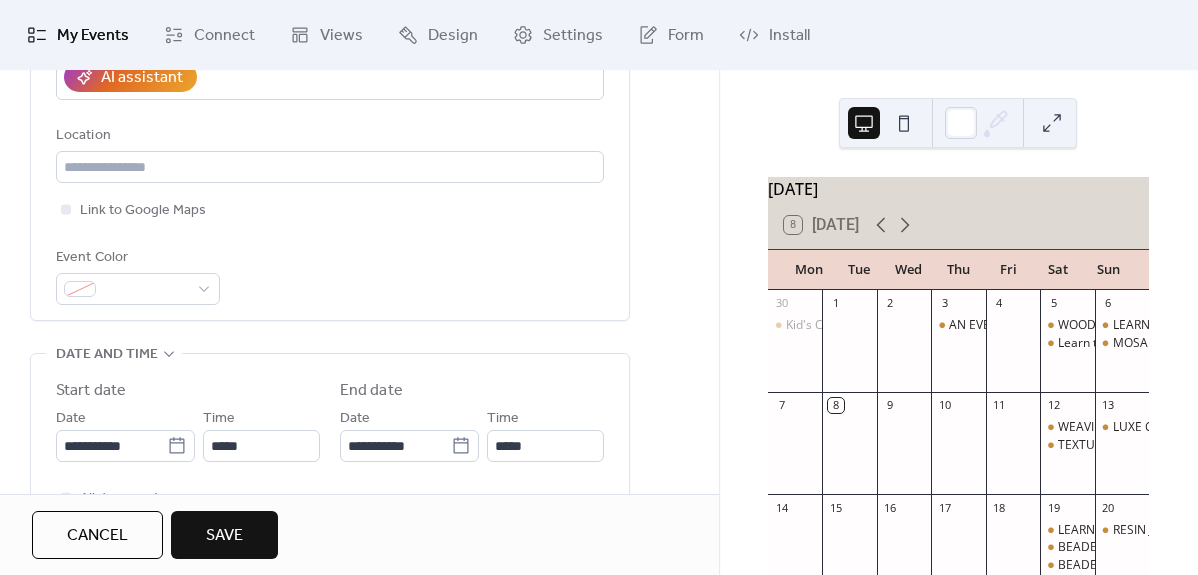 click on "Save" at bounding box center (224, 535) 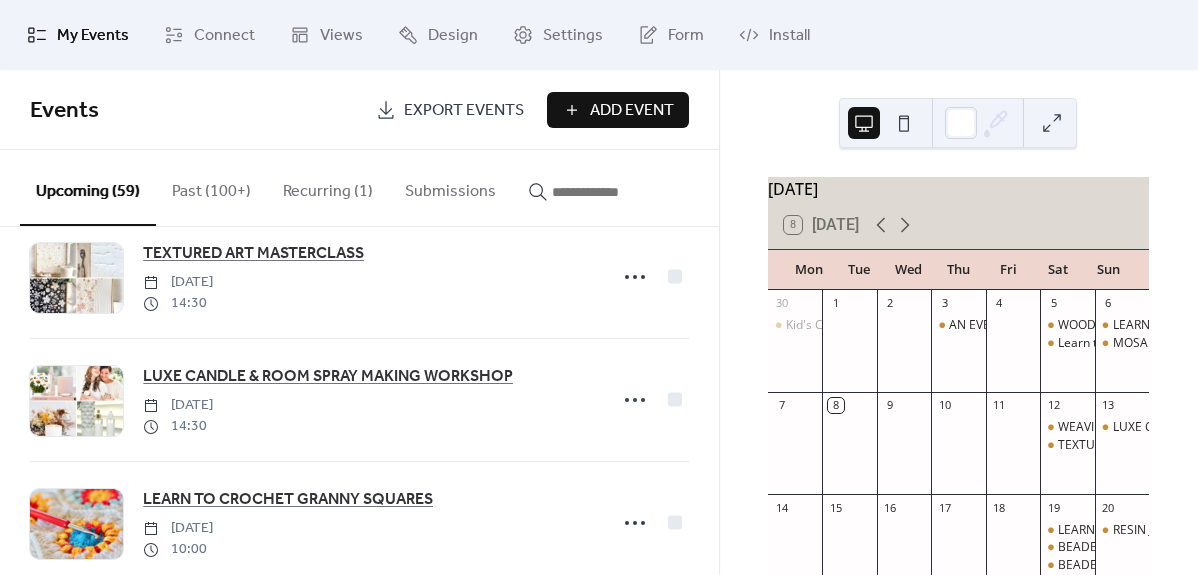 scroll, scrollTop: 11, scrollLeft: 0, axis: vertical 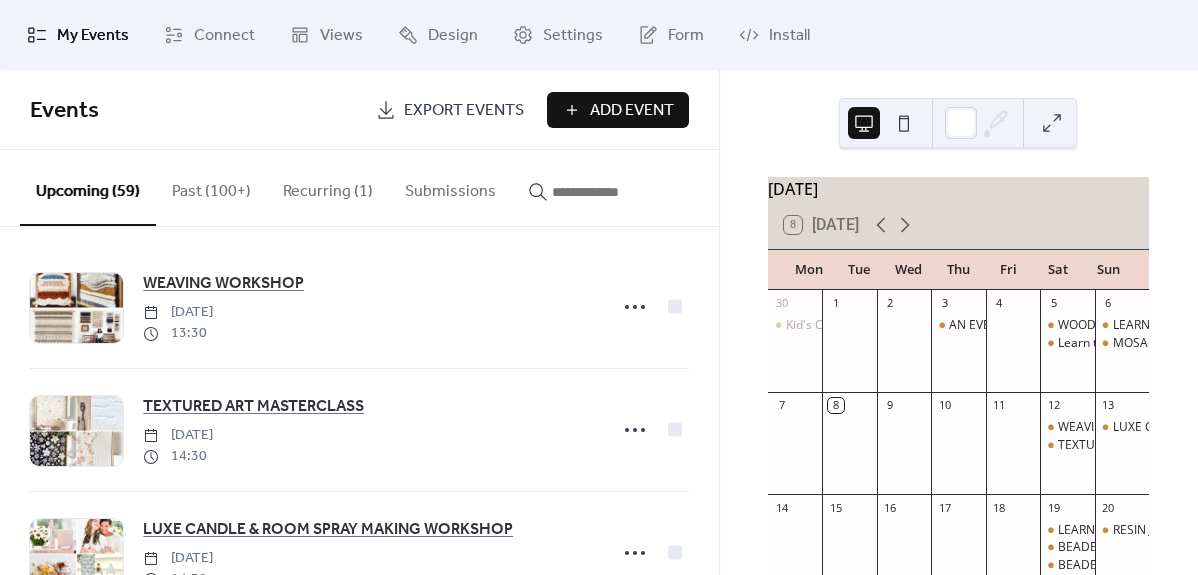 click at bounding box center [590, 187] 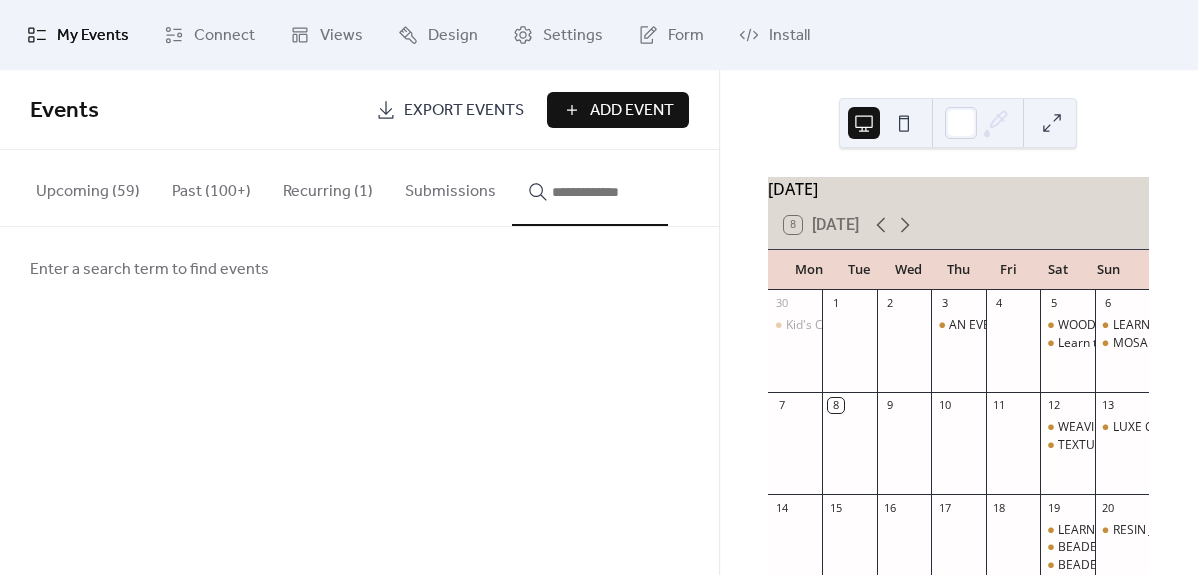 click at bounding box center (602, 192) 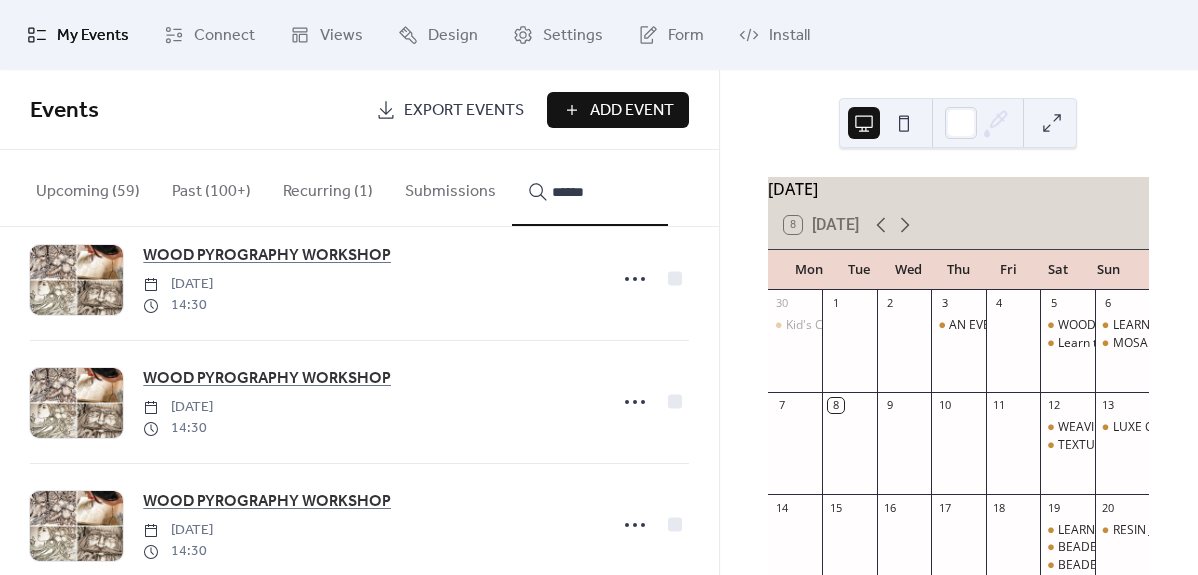 scroll, scrollTop: 103, scrollLeft: 0, axis: vertical 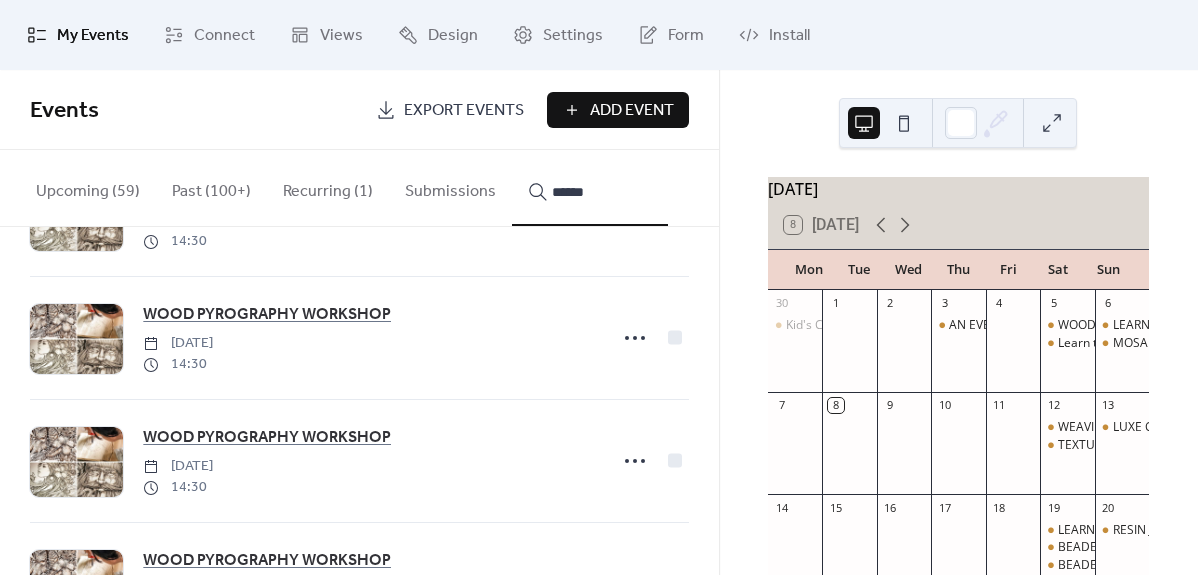 drag, startPoint x: 591, startPoint y: 194, endPoint x: 536, endPoint y: 194, distance: 55 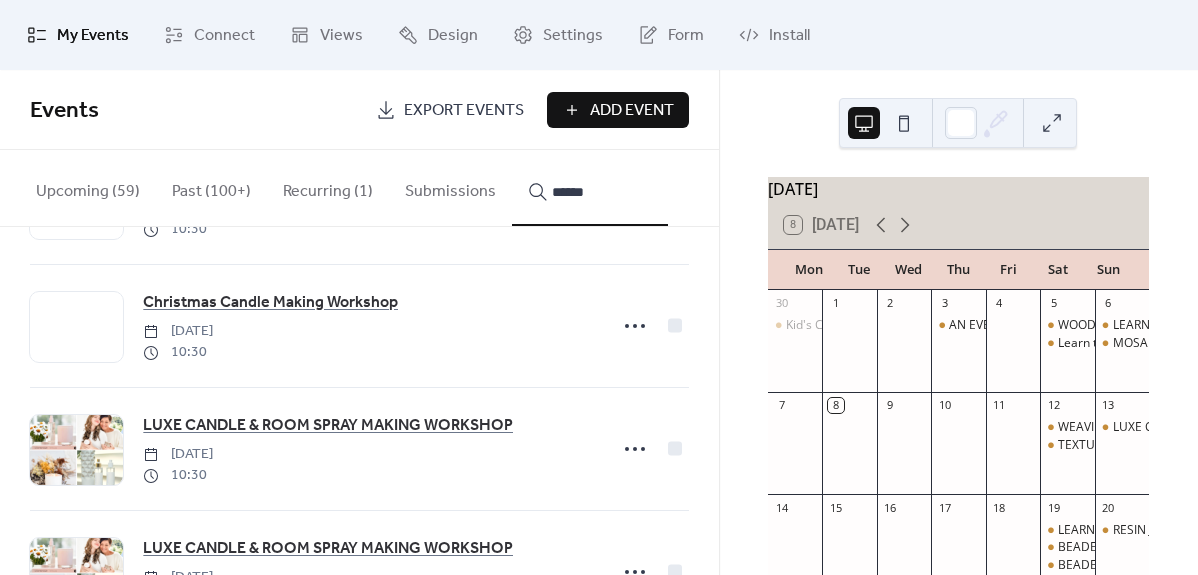 scroll, scrollTop: 4404, scrollLeft: 0, axis: vertical 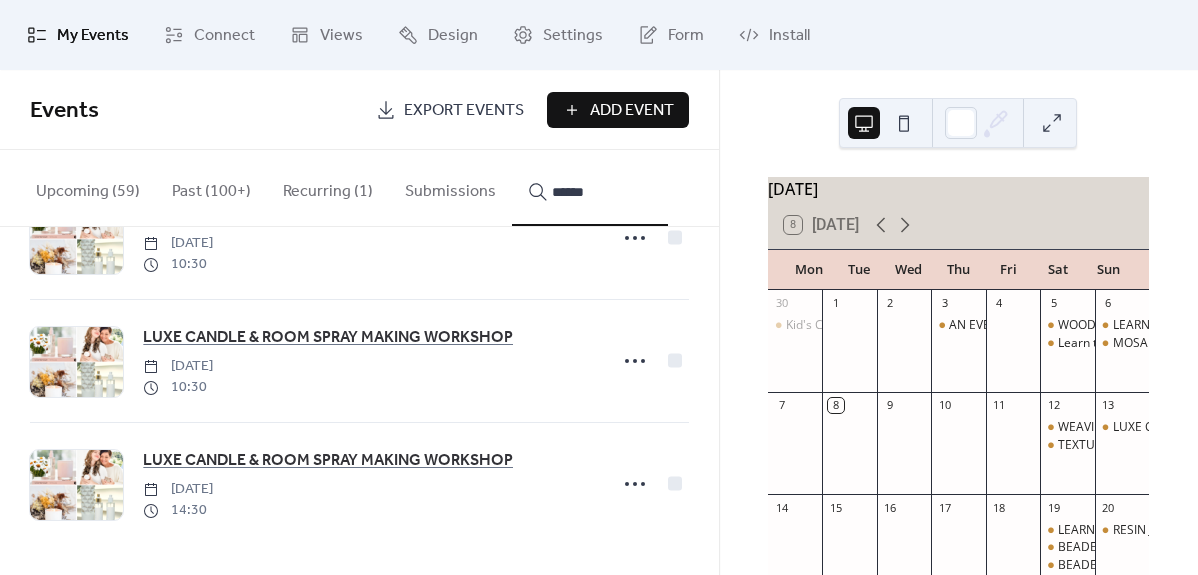 type on "******" 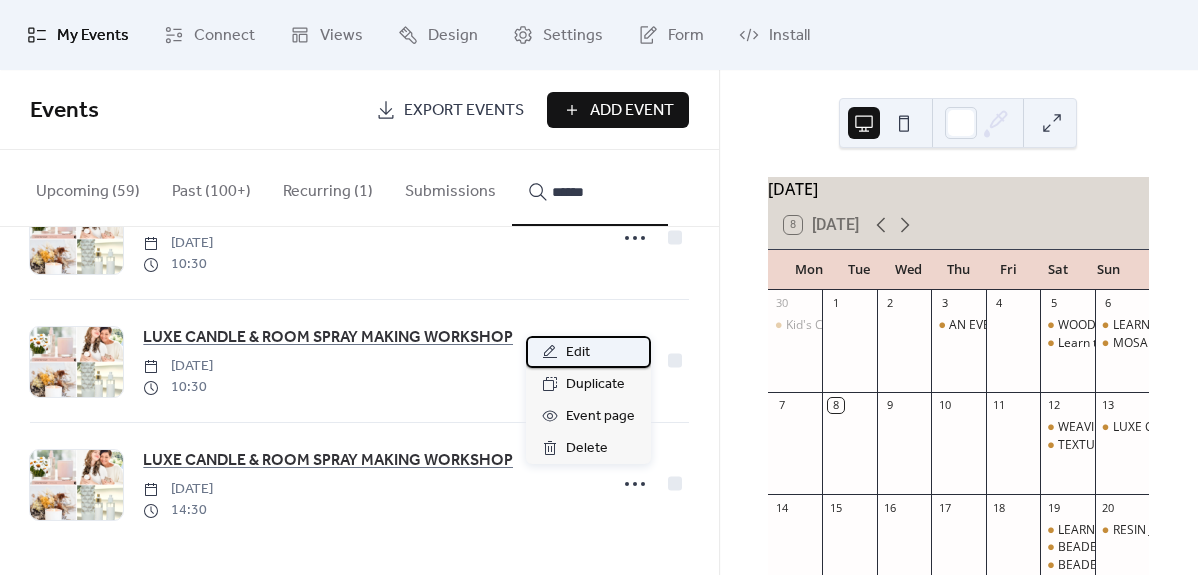 click on "Edit" at bounding box center [588, 352] 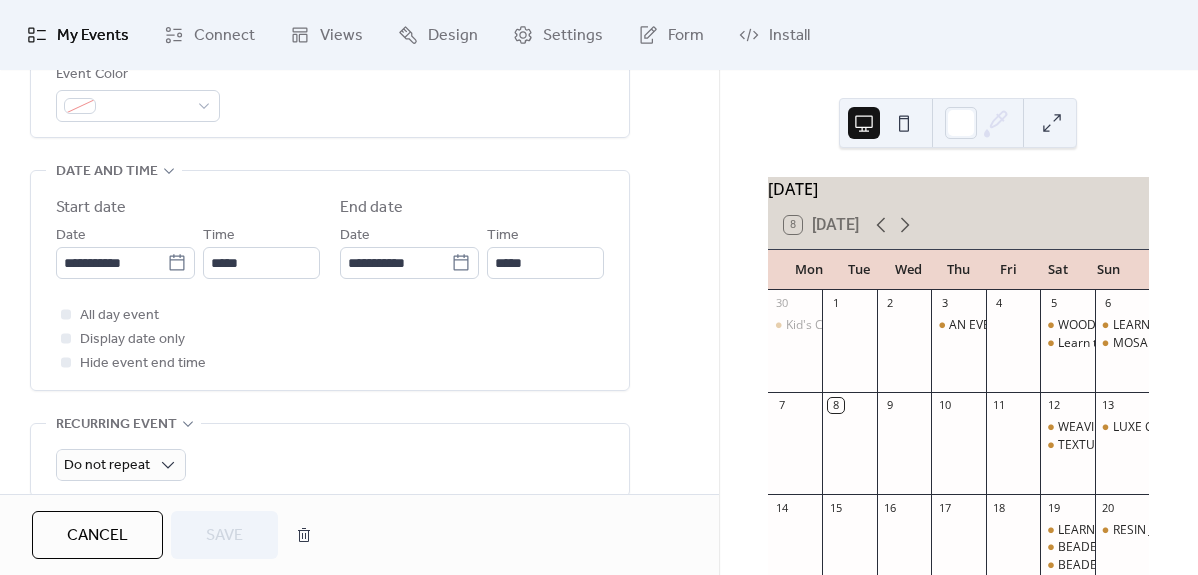 scroll, scrollTop: 644, scrollLeft: 0, axis: vertical 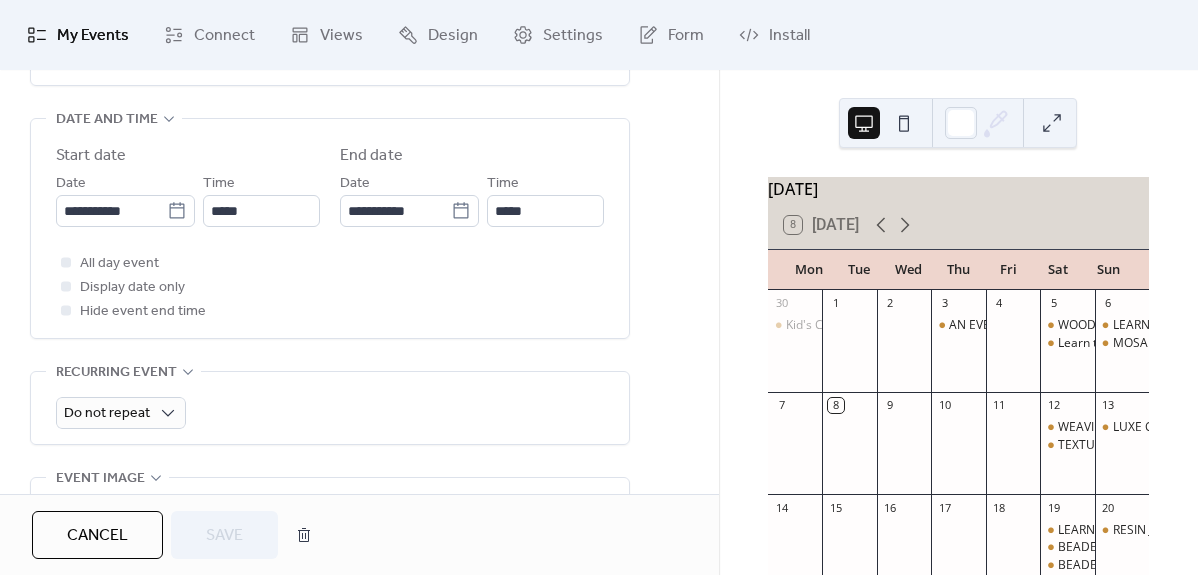 click on "July 2025 8 Today Mon Tue Wed Thu Fri Sat Sun 30 Kid's Crochet Club 1 2 3 AN EVENING OF INTUITIVE ARTS & THE SPIRIT WORLD with Christine Morgan 4 5 WOOD PYROGRAPHY WORKSHOP Learn to Sew - Clothing Alterations 6 LEARN TO KNIT WORKSHOP MOSAIC ART FOR BEGINNERS WORKSHOP 7 8 9 10 11 12 WEAVING WORKSHOP TEXTURED ART MASTERCLASS 13 LUXE CANDLE & ROOM SPRAY MAKING WORKSHOP 14 15 16 17 18 19 LEARN TO CROCHET GRANNY SQUARES BEADED EMBROIDERY WORKSHOP BEADED EMBROIDERY WORKSHOP Crochet Basket Making 20 RESIN JEWELLERY WORKSHOP 21 22 23 24 25 26 HAND FELTED BOWLS WORKSHOP Crepe Paper Poppies - Paper Floristry Workshop SUCCULENTS & SUNFLOWERS CUPCAKE DECORATING WORKSHOP 27 Aerial Ocean Watercolour Class KINTSUGI WORKSHOP 28 29 30 31 COMMUNITY CRAFT NIGHT 1 2 ARM KNITTED WOOL BLANKET WORKSHOP SOAP MAKING WORKSHOP 3 ALCOHOL INK ART & HOMEWARES WORKSHOP LEARN TO CROCHET WORKSHOP FLUID ART WORKSHOP 4 Kid's Crochet Club 5 6 7 8 9 Watercolour Native Florals 10 KOKEDAMA WORKSHOP" at bounding box center (958, 322) 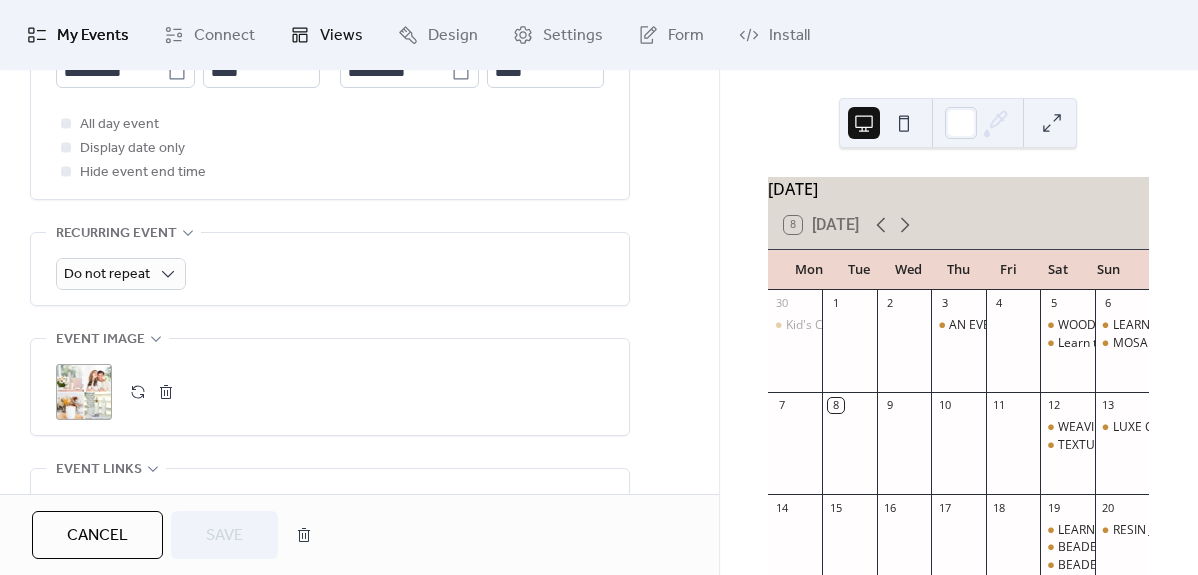 scroll, scrollTop: 804, scrollLeft: 0, axis: vertical 